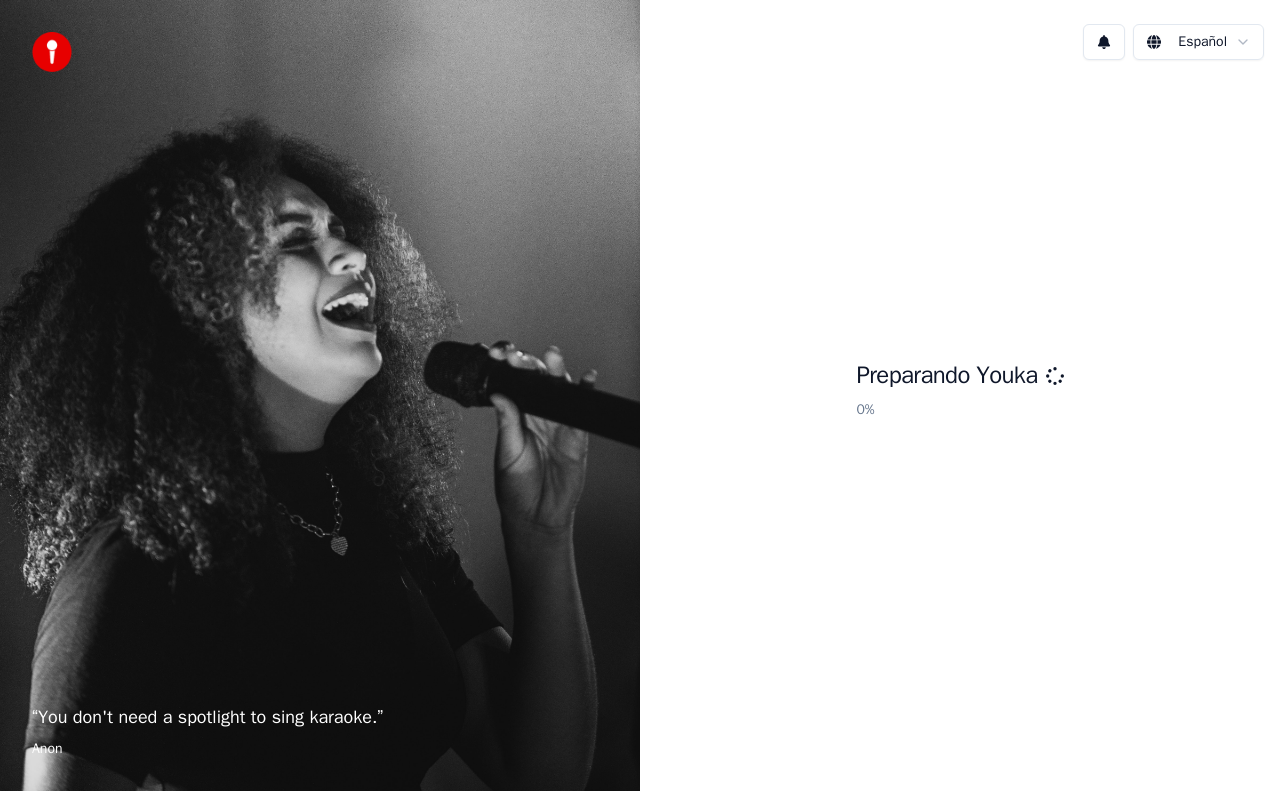 scroll, scrollTop: 0, scrollLeft: 0, axis: both 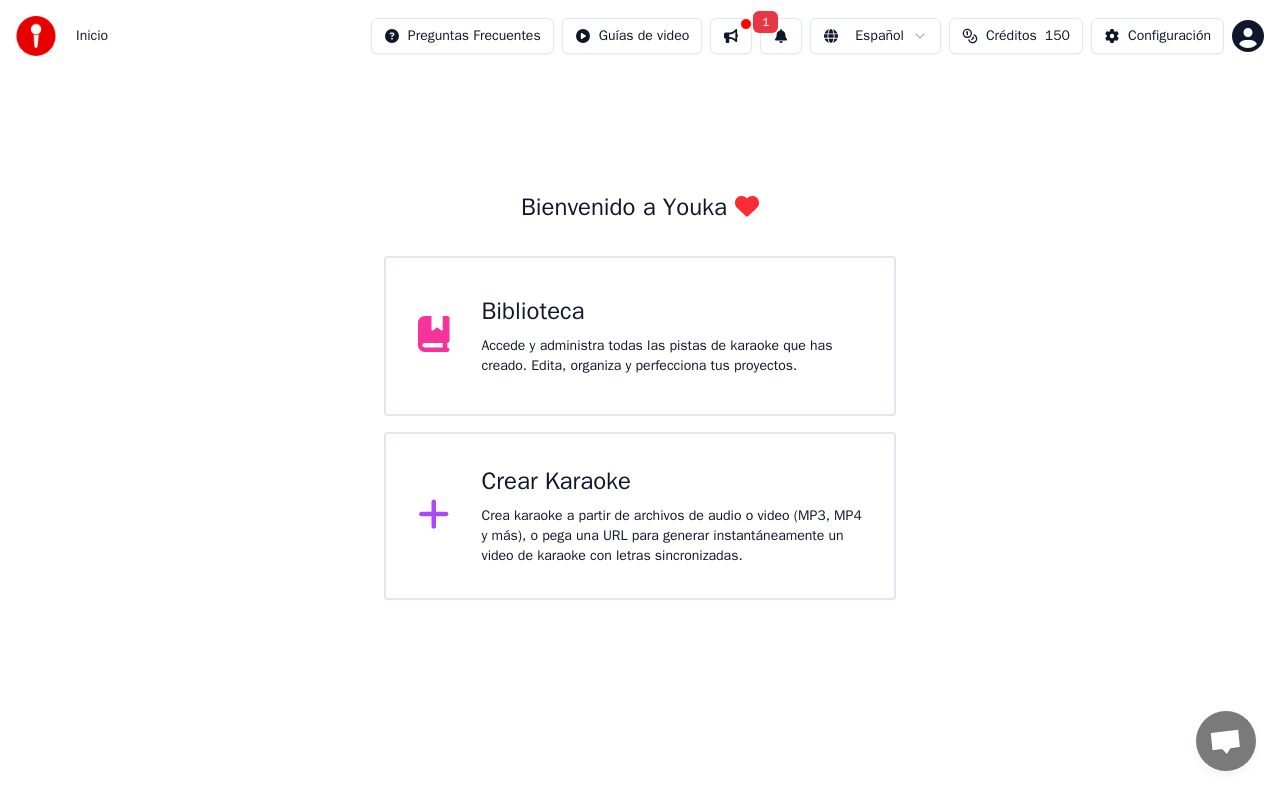 click on "Crea karaoke a partir de archivos de audio o video (MP3, MP4 y más), o pega una URL para generar instantáneamente un video de karaoke con letras sincronizadas." at bounding box center [672, 536] 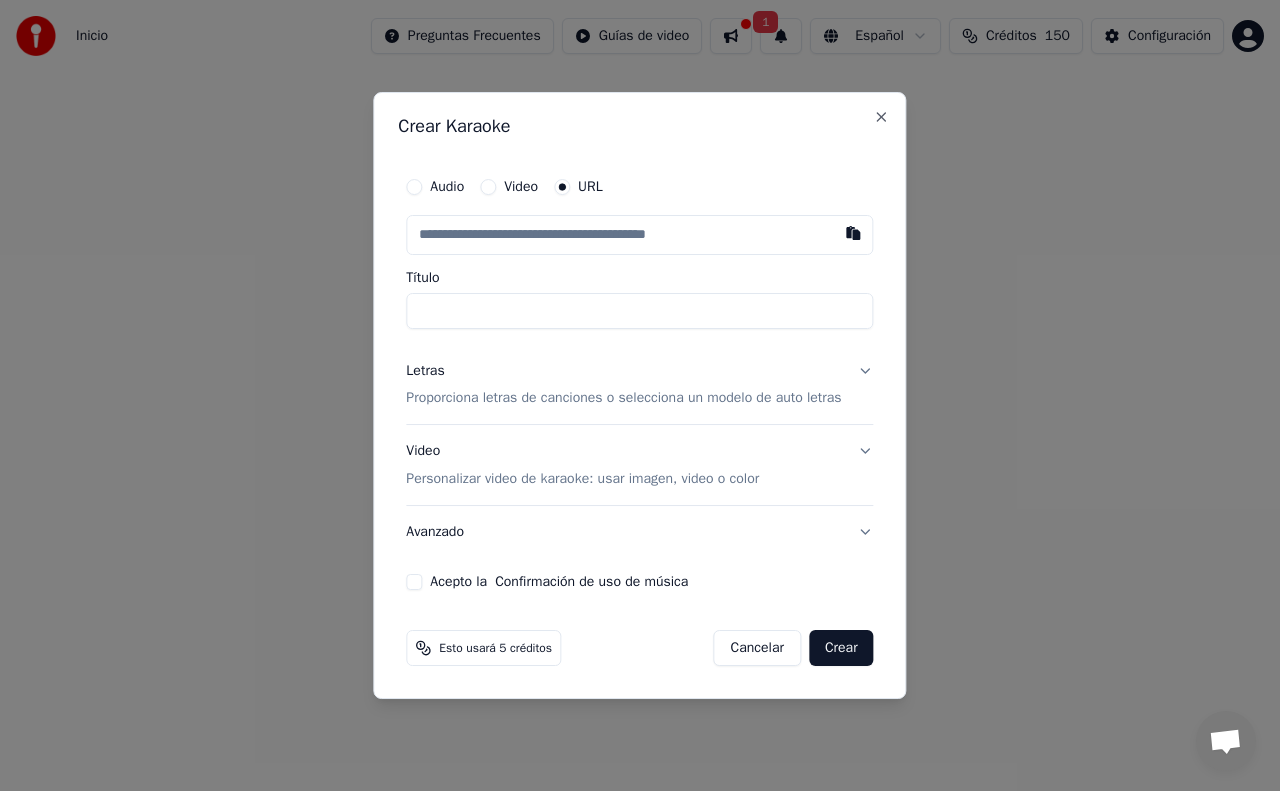type on "*" 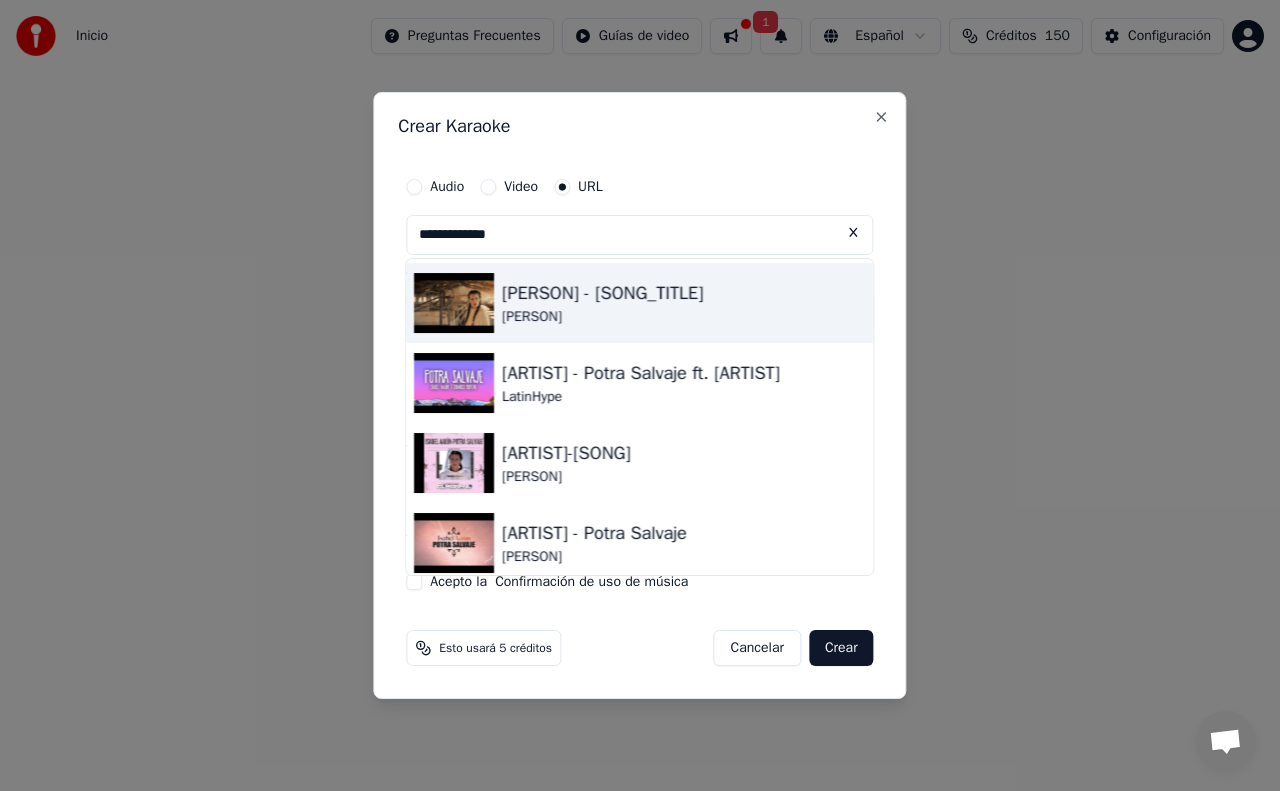 click on "[PERSON] - [SONG_TITLE]" at bounding box center (602, 293) 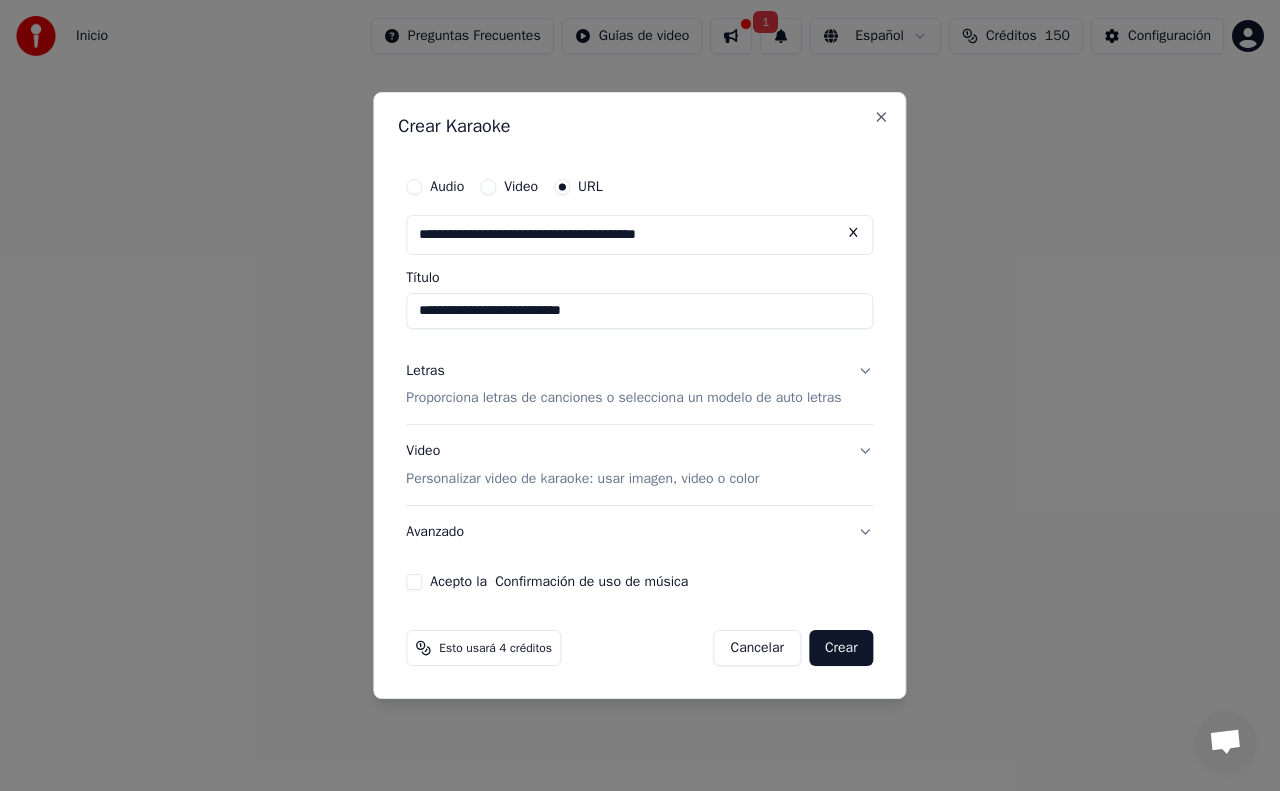 click on "Letras Proporciona letras de canciones o selecciona un modelo de auto letras" at bounding box center (639, 385) 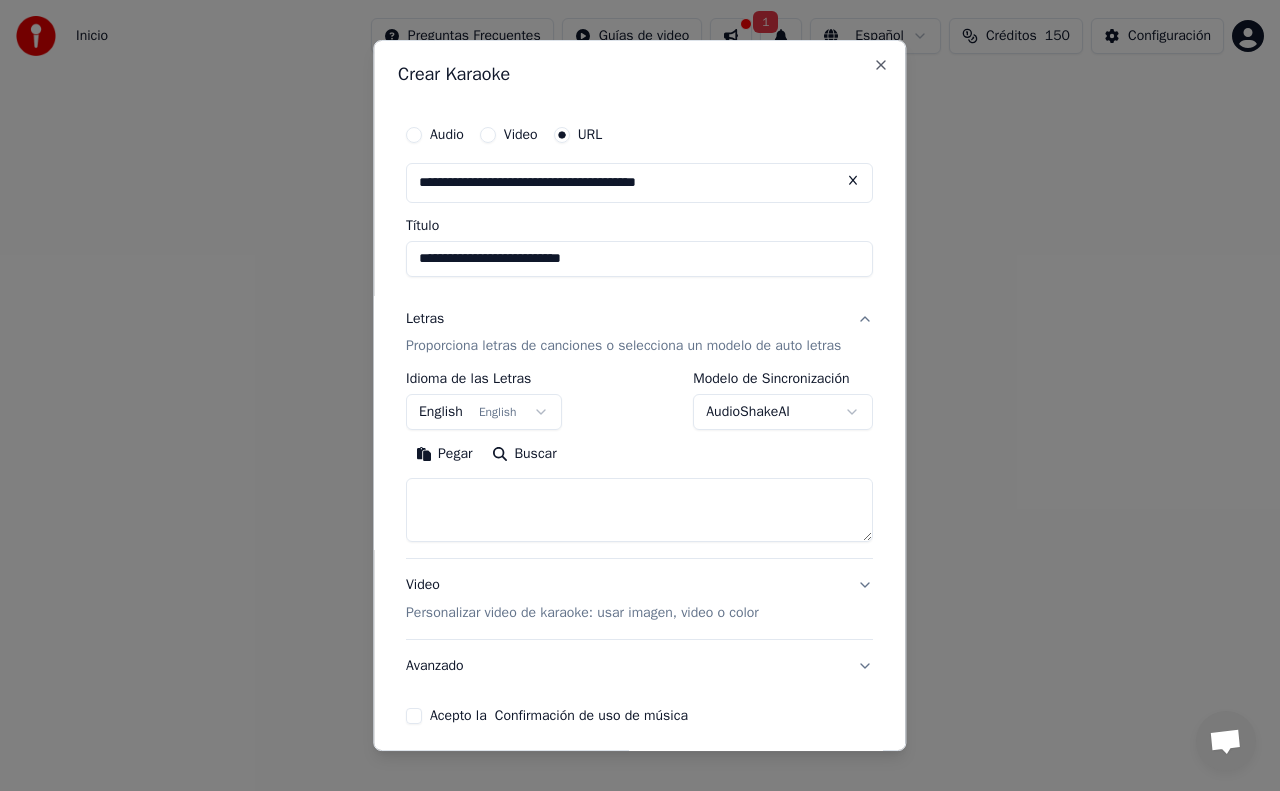 click on "English English" at bounding box center [484, 413] 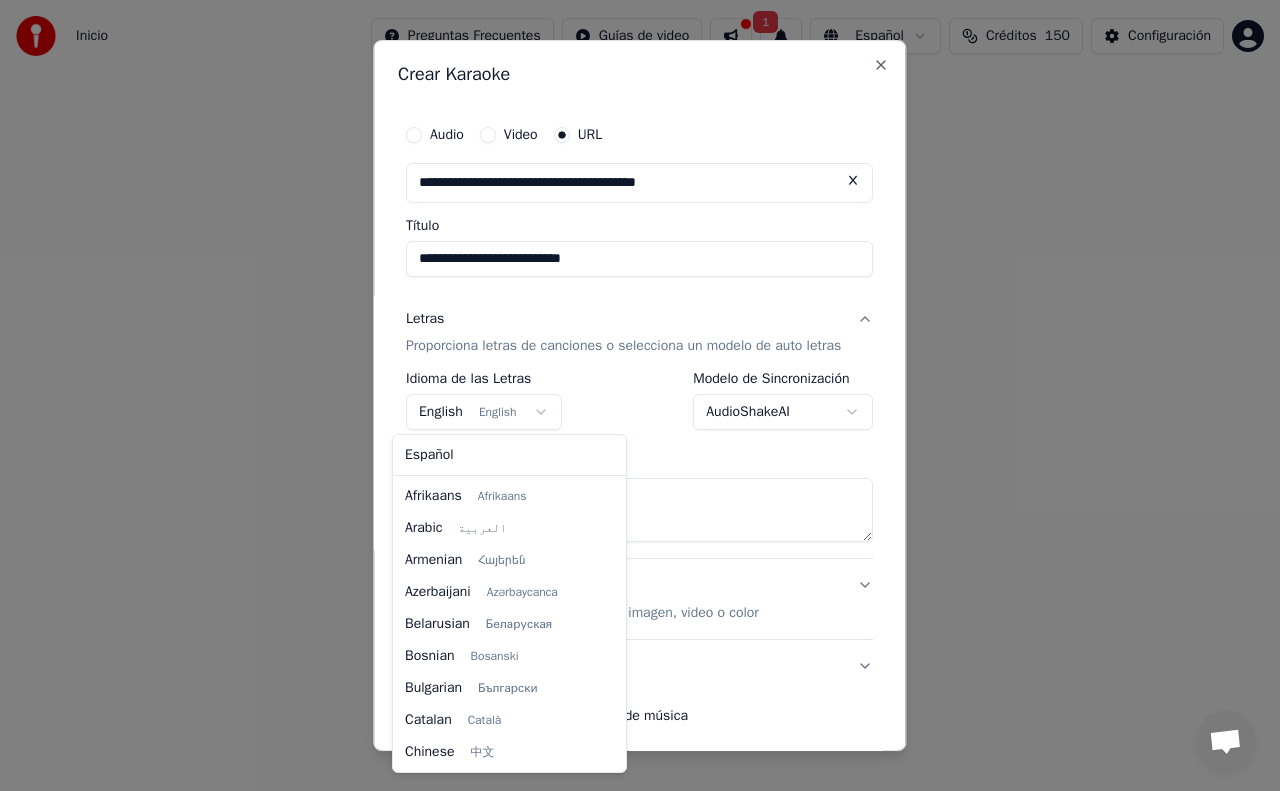 scroll, scrollTop: 160, scrollLeft: 0, axis: vertical 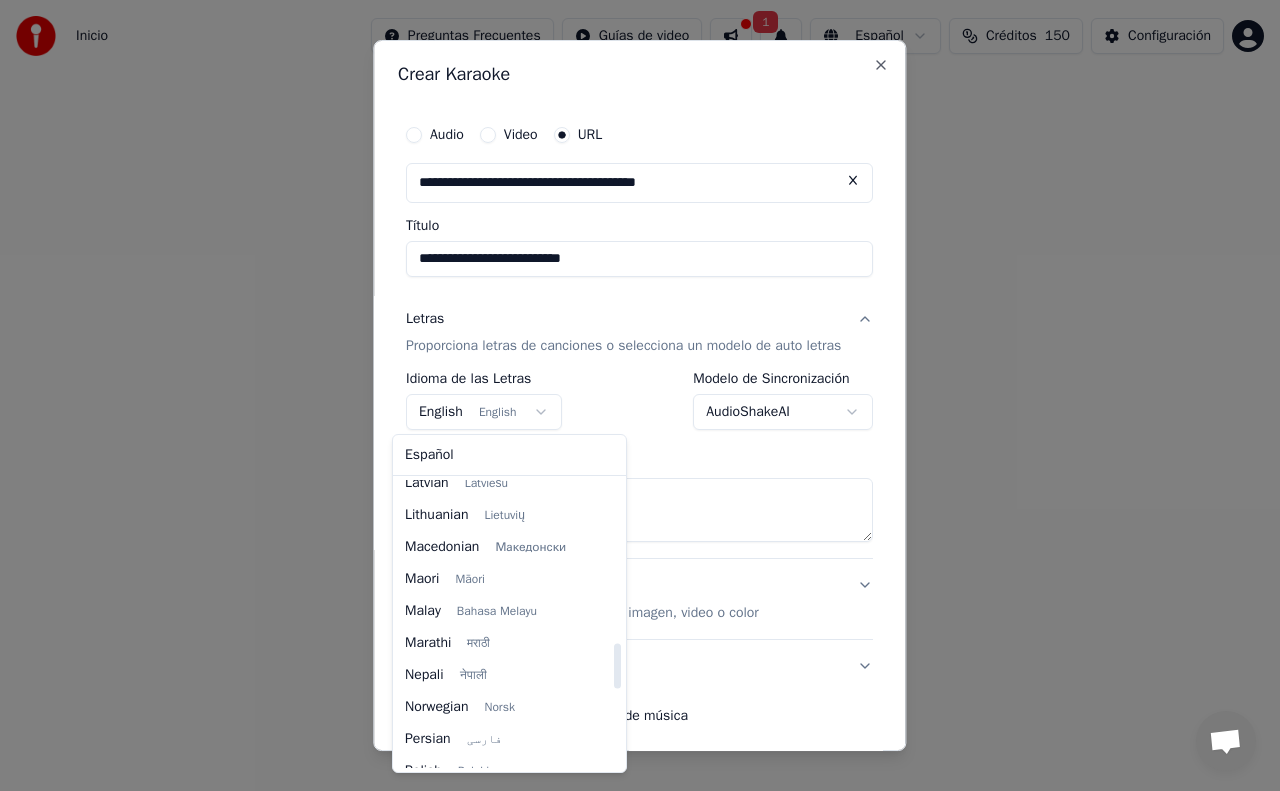 select on "**" 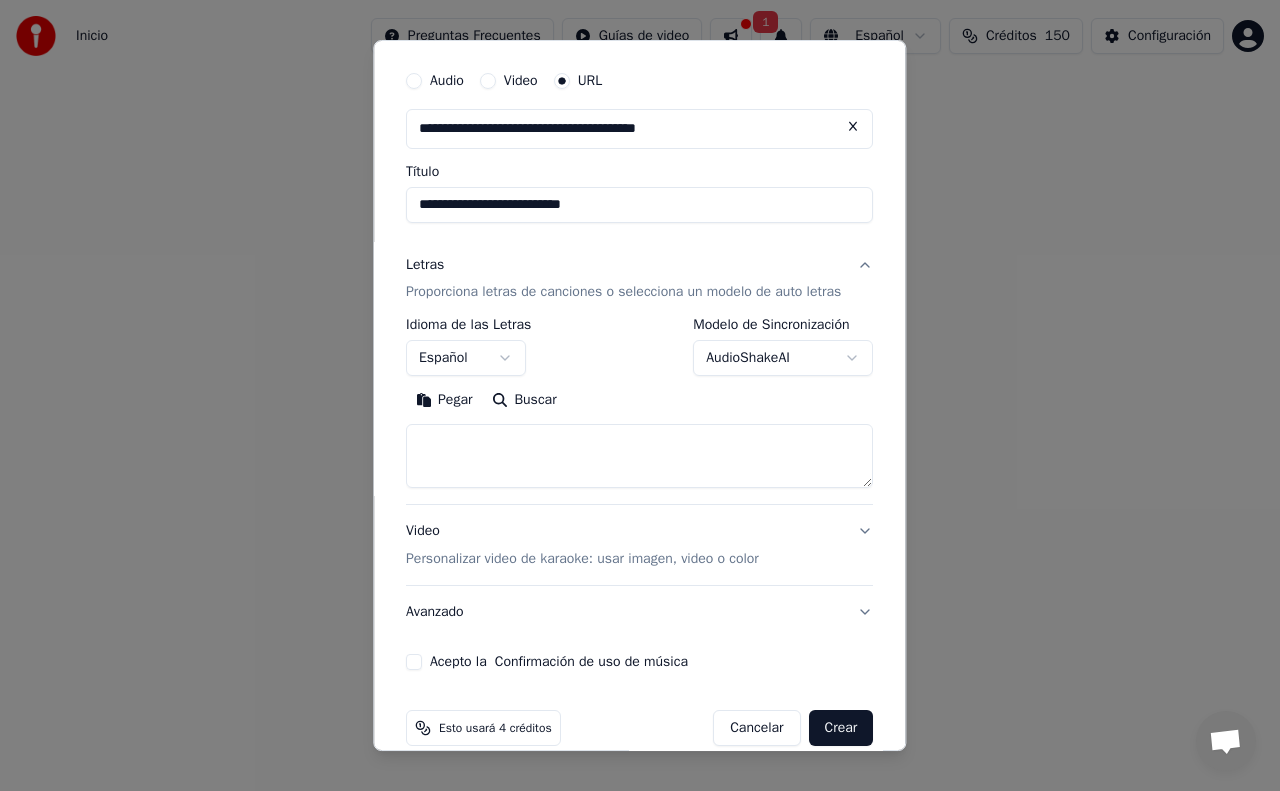 scroll, scrollTop: 80, scrollLeft: 0, axis: vertical 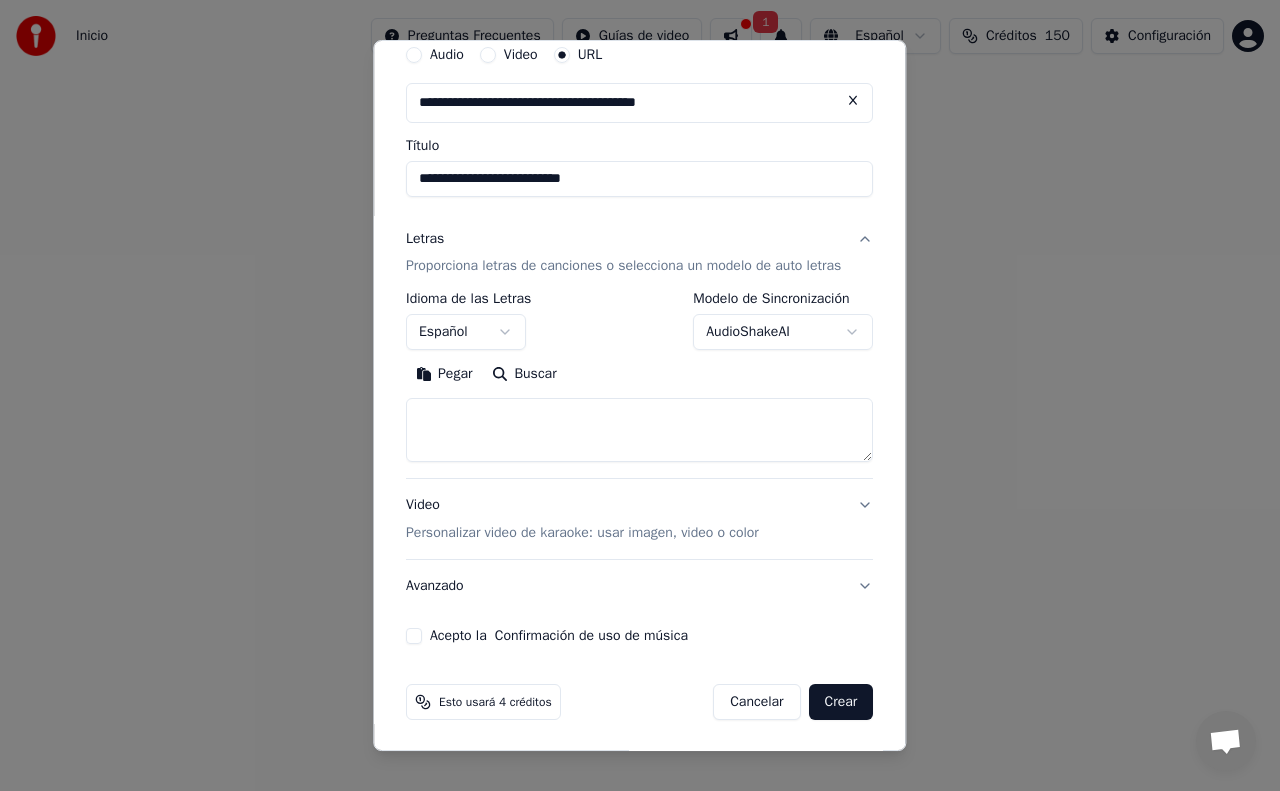 click on "Acepto la   Confirmación de uso de música" at bounding box center [414, 636] 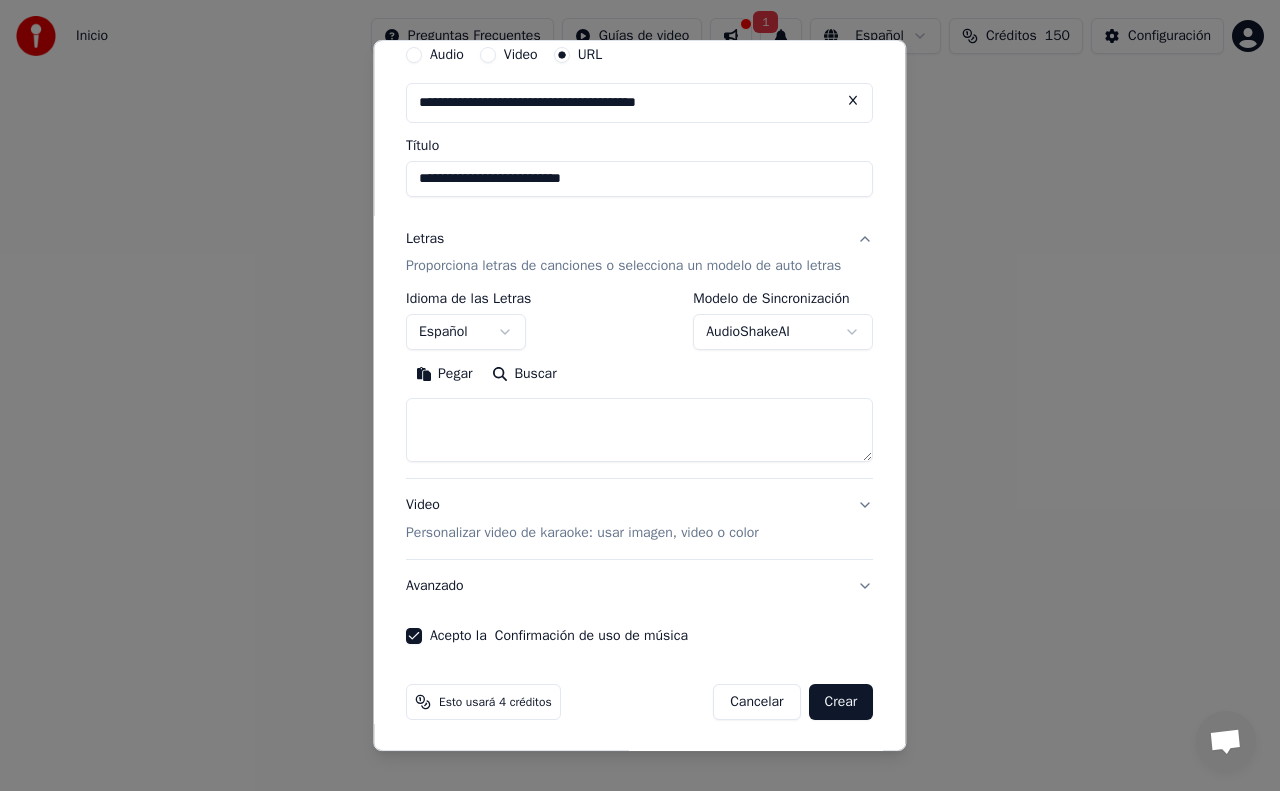 click on "Acepto la   Confirmación de uso de música" at bounding box center (414, 636) 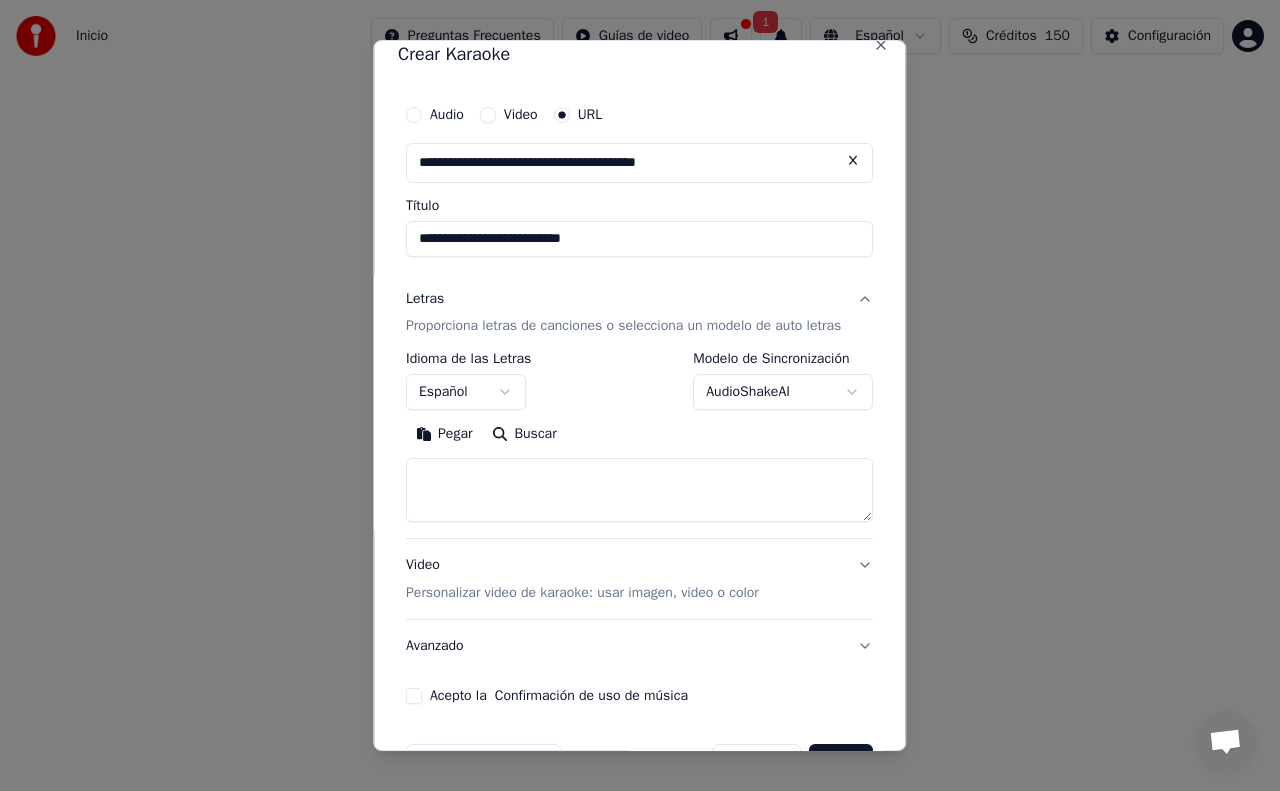 scroll, scrollTop: 0, scrollLeft: 0, axis: both 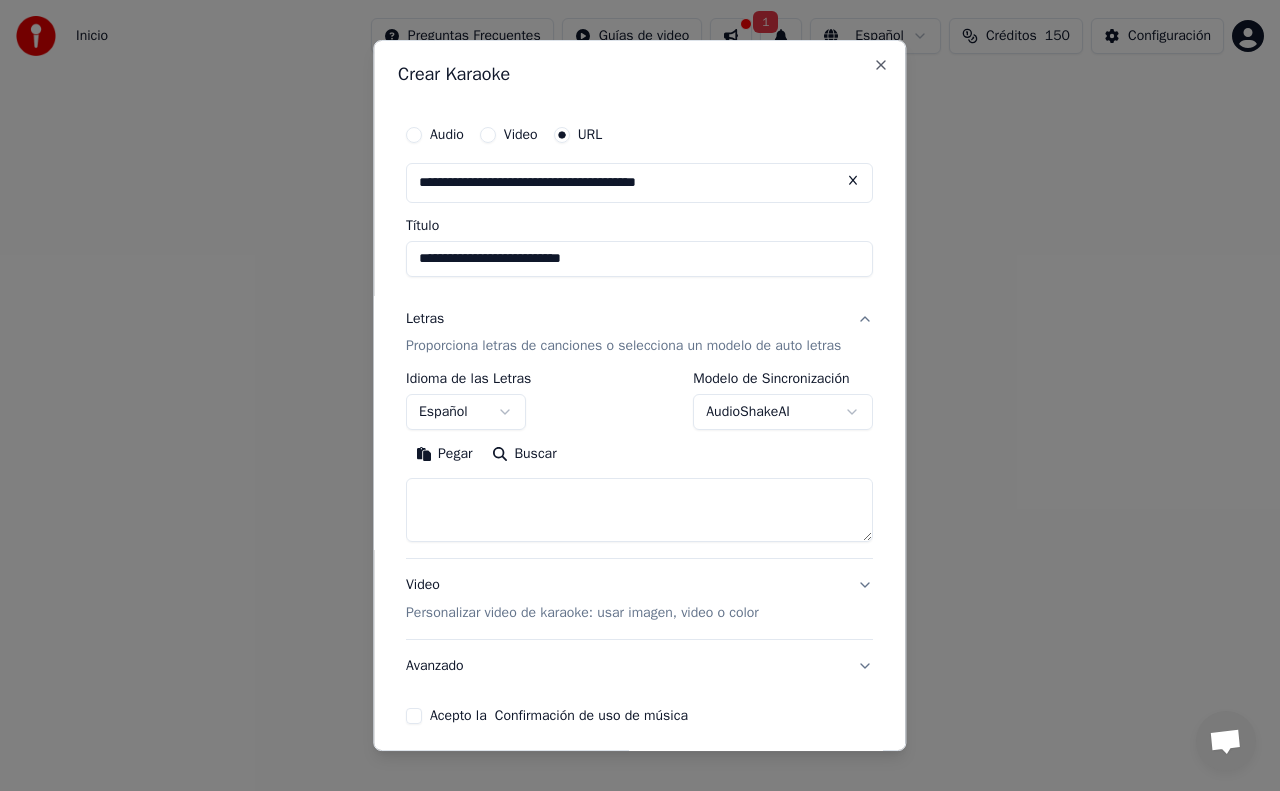 click on "Audio" at bounding box center [414, 135] 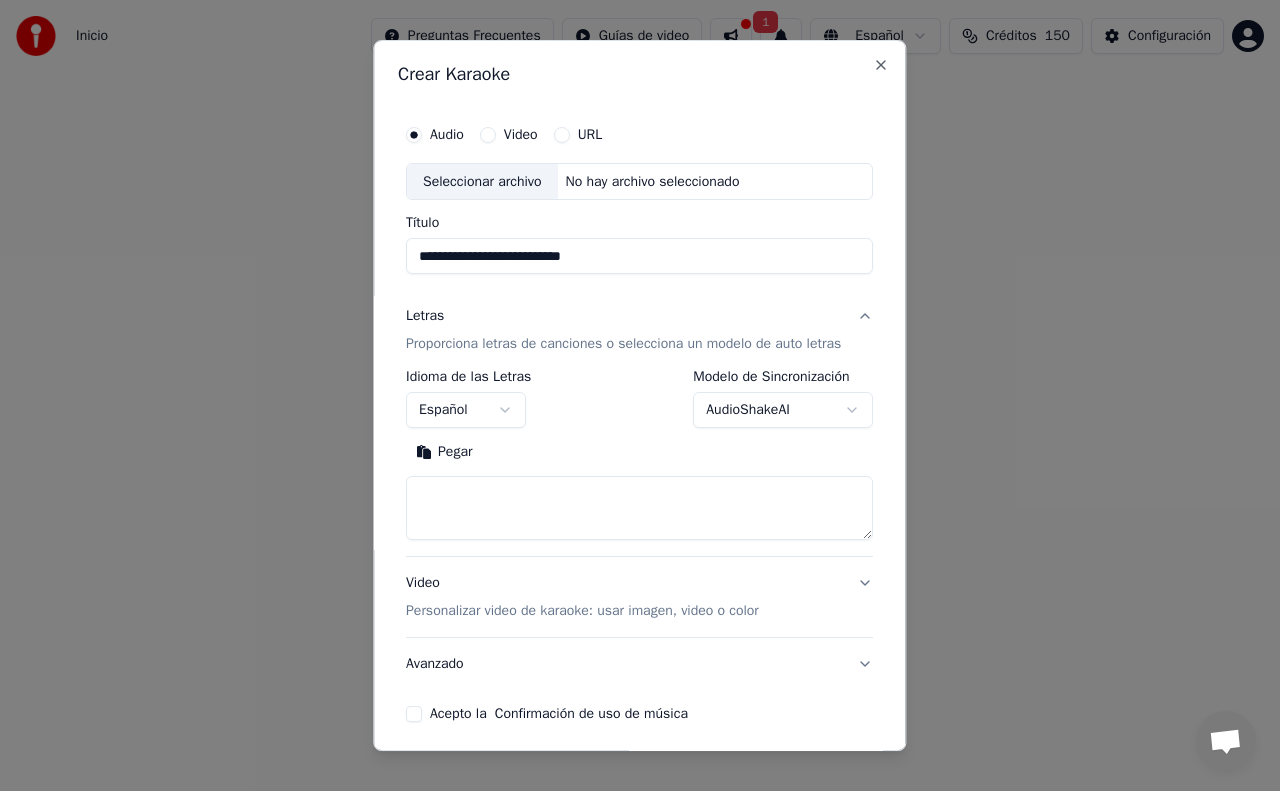 type 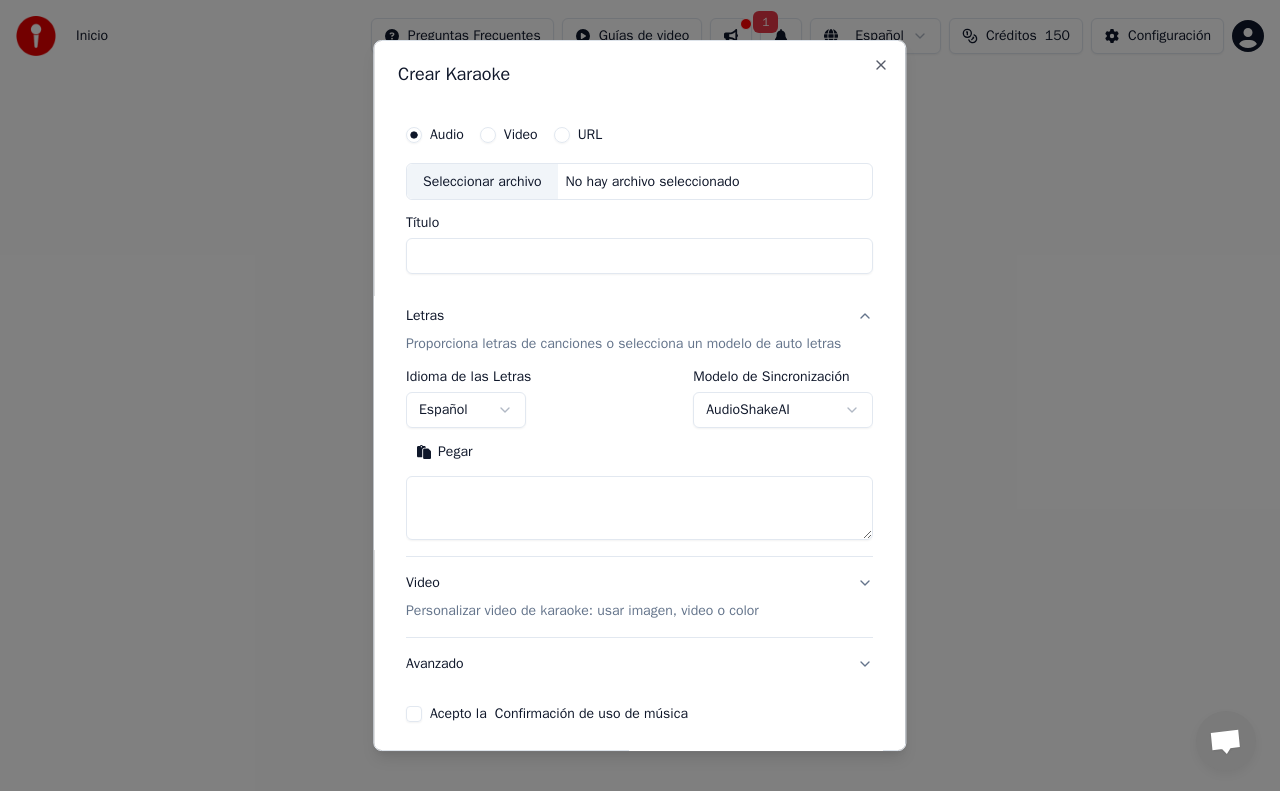 click on "URL" at bounding box center [562, 135] 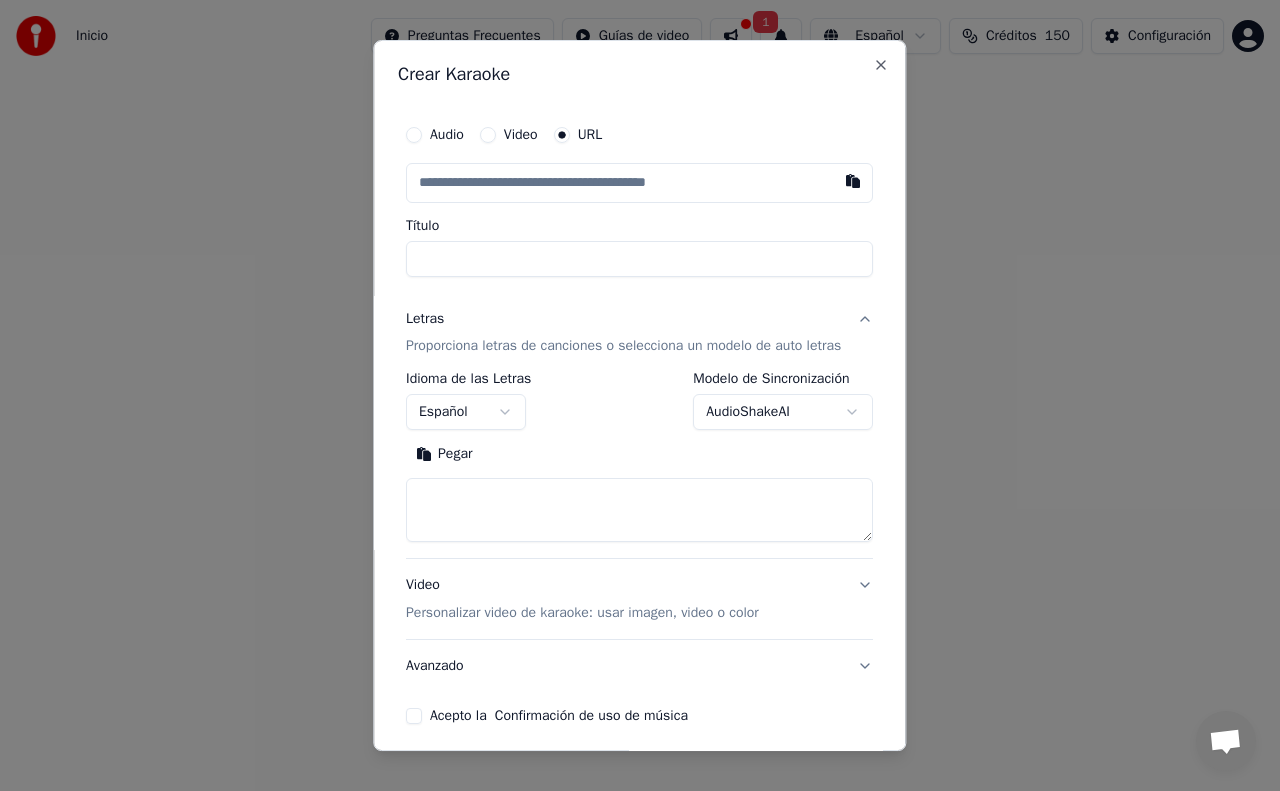 click at bounding box center [639, 183] 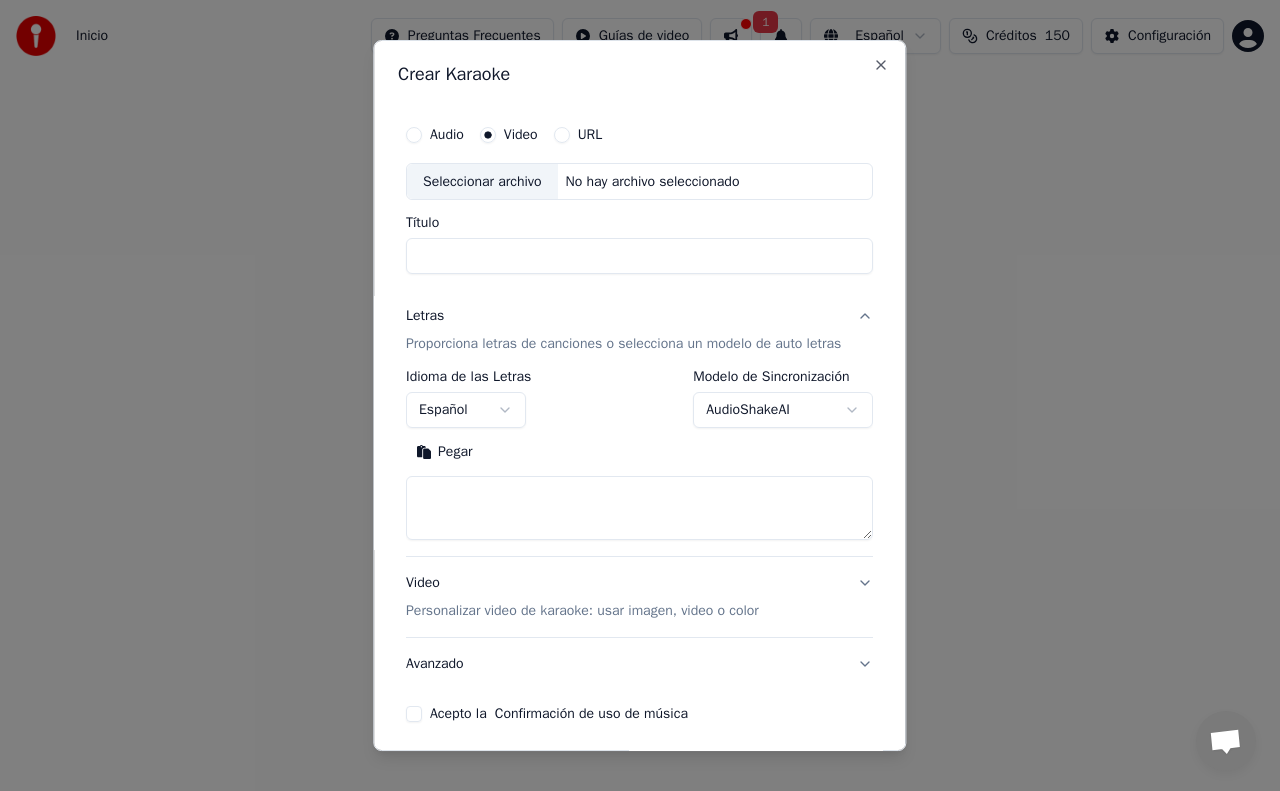 click on "Audio" at bounding box center (414, 135) 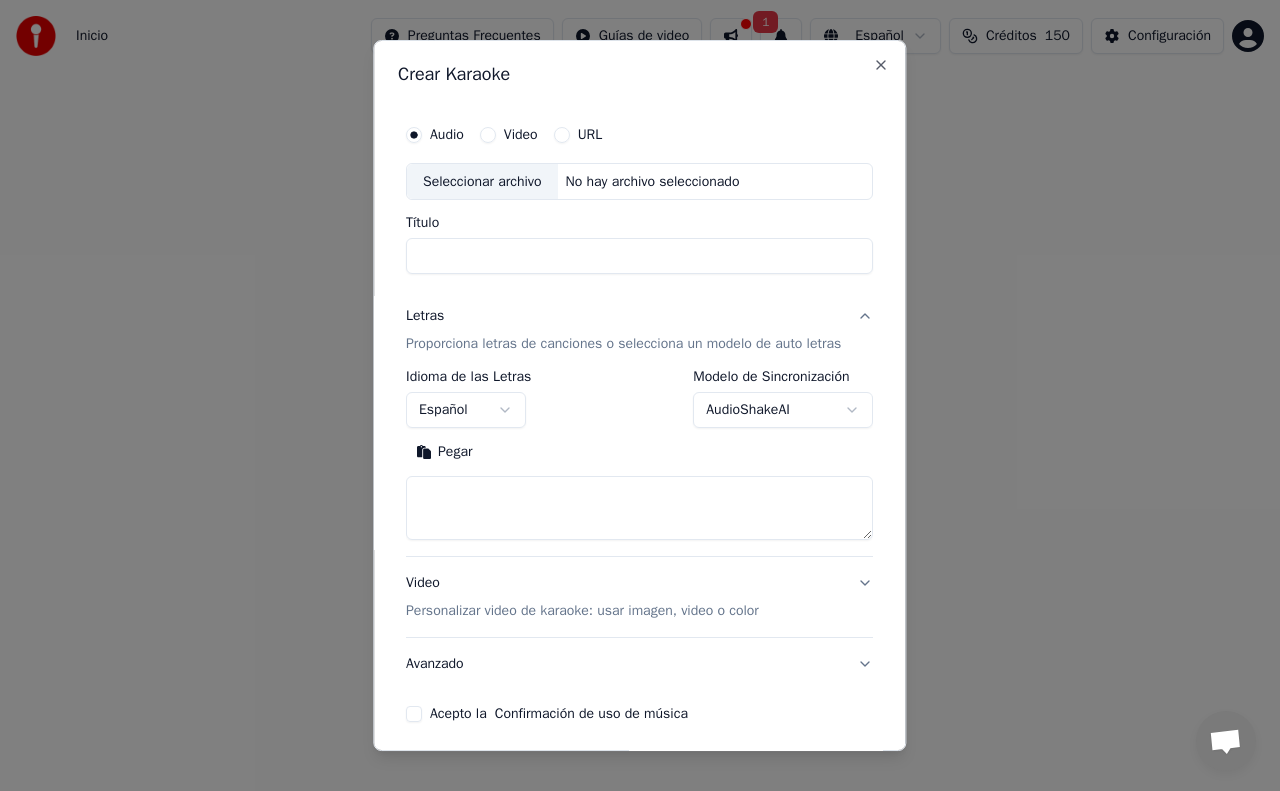 click on "URL" at bounding box center (562, 135) 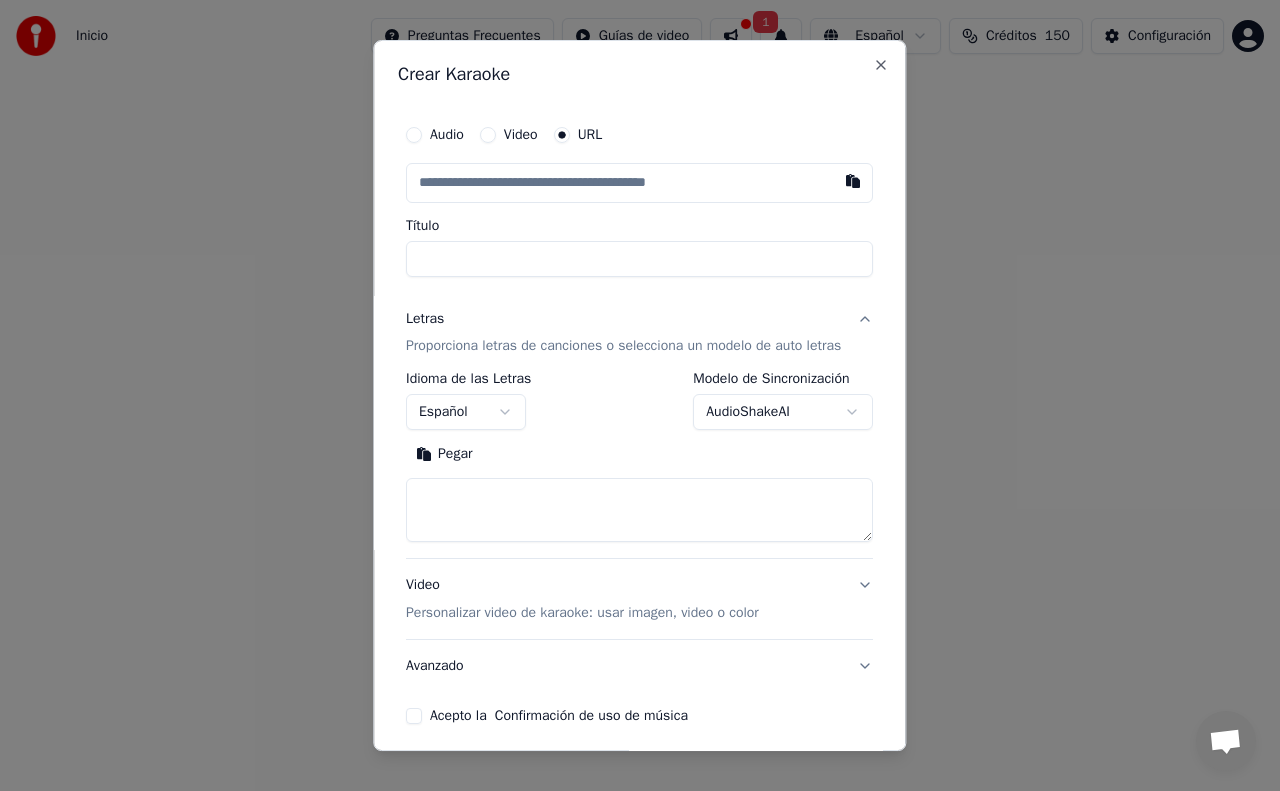 click on "Título" at bounding box center (639, 259) 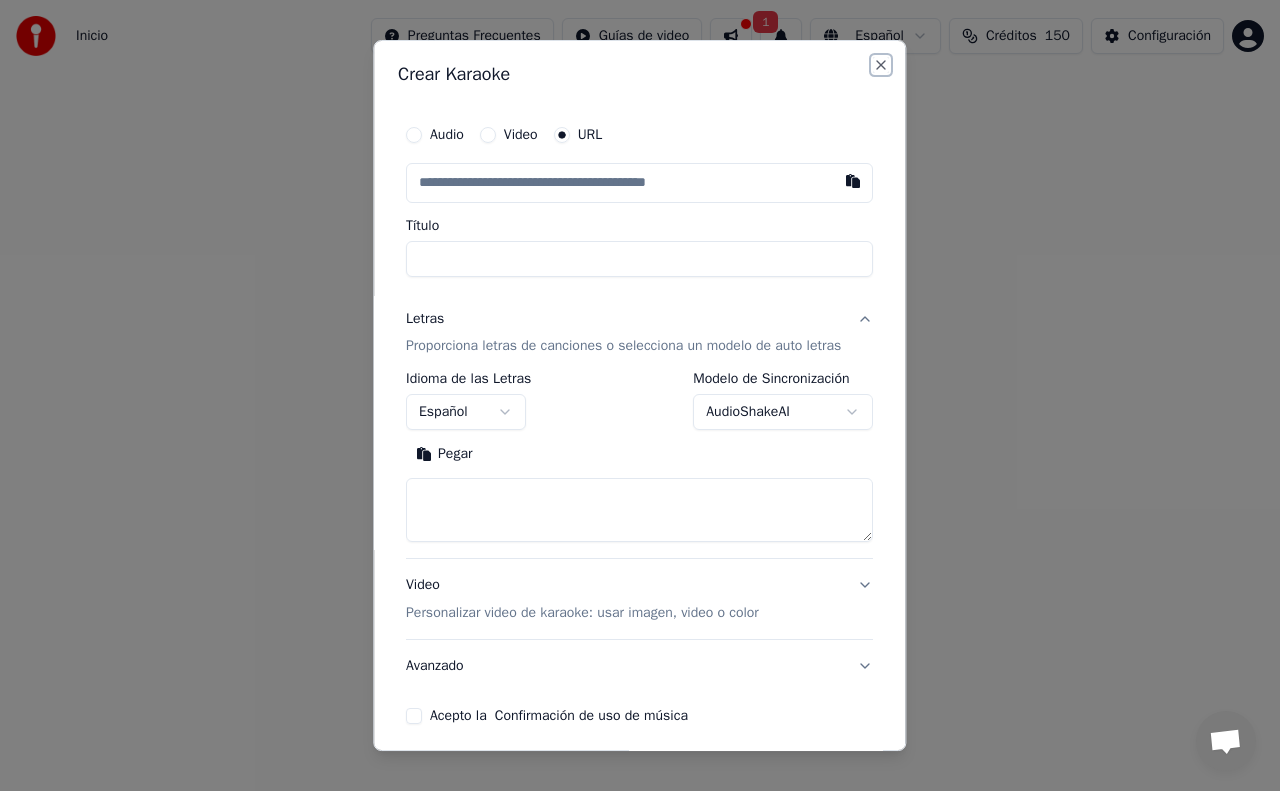 click on "Close" at bounding box center [882, 65] 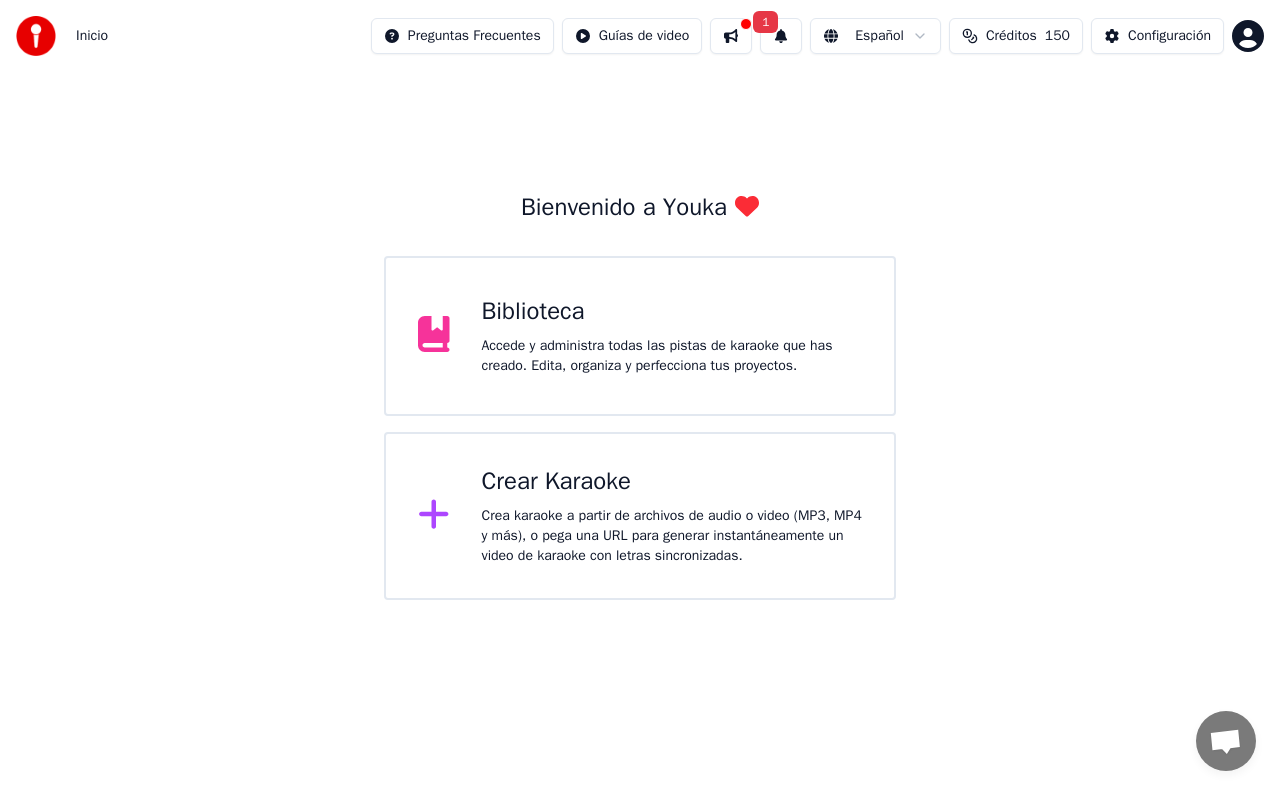 click 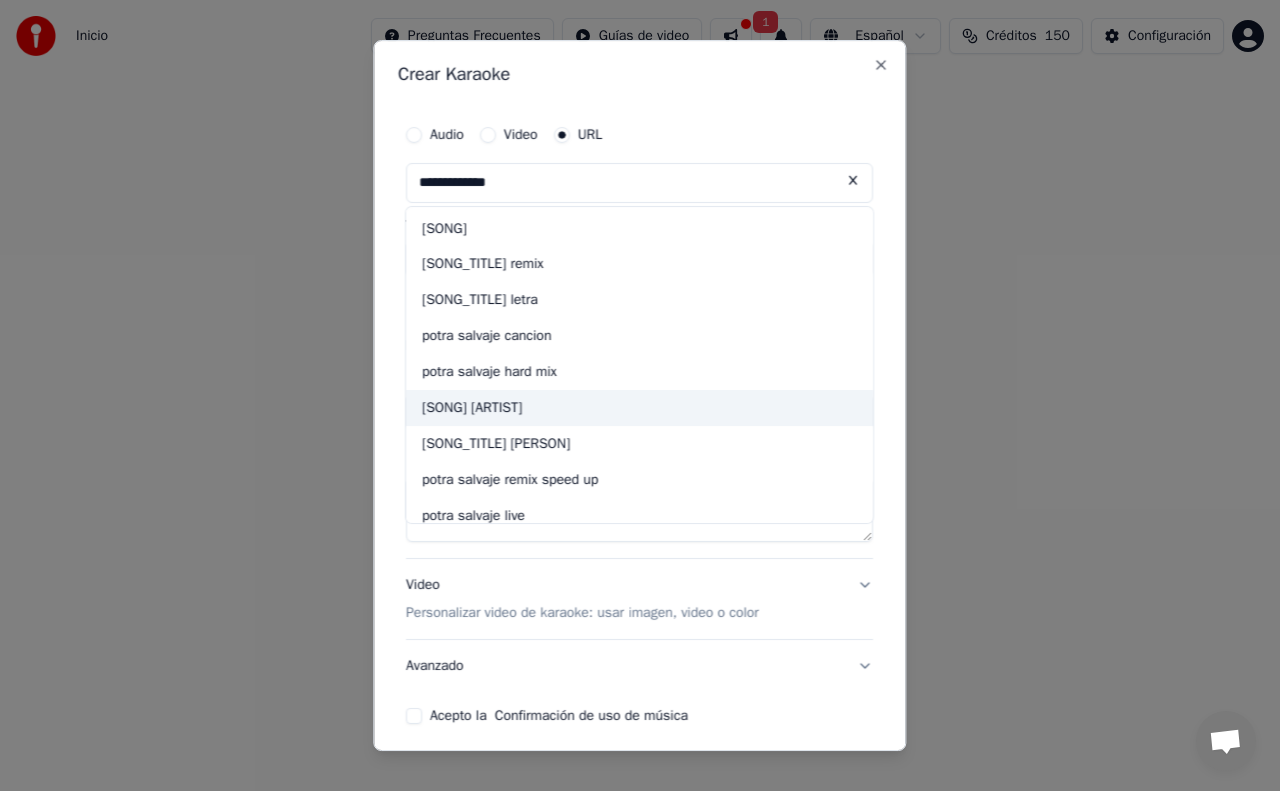 click on "[SONG] [ARTIST]" at bounding box center [639, 408] 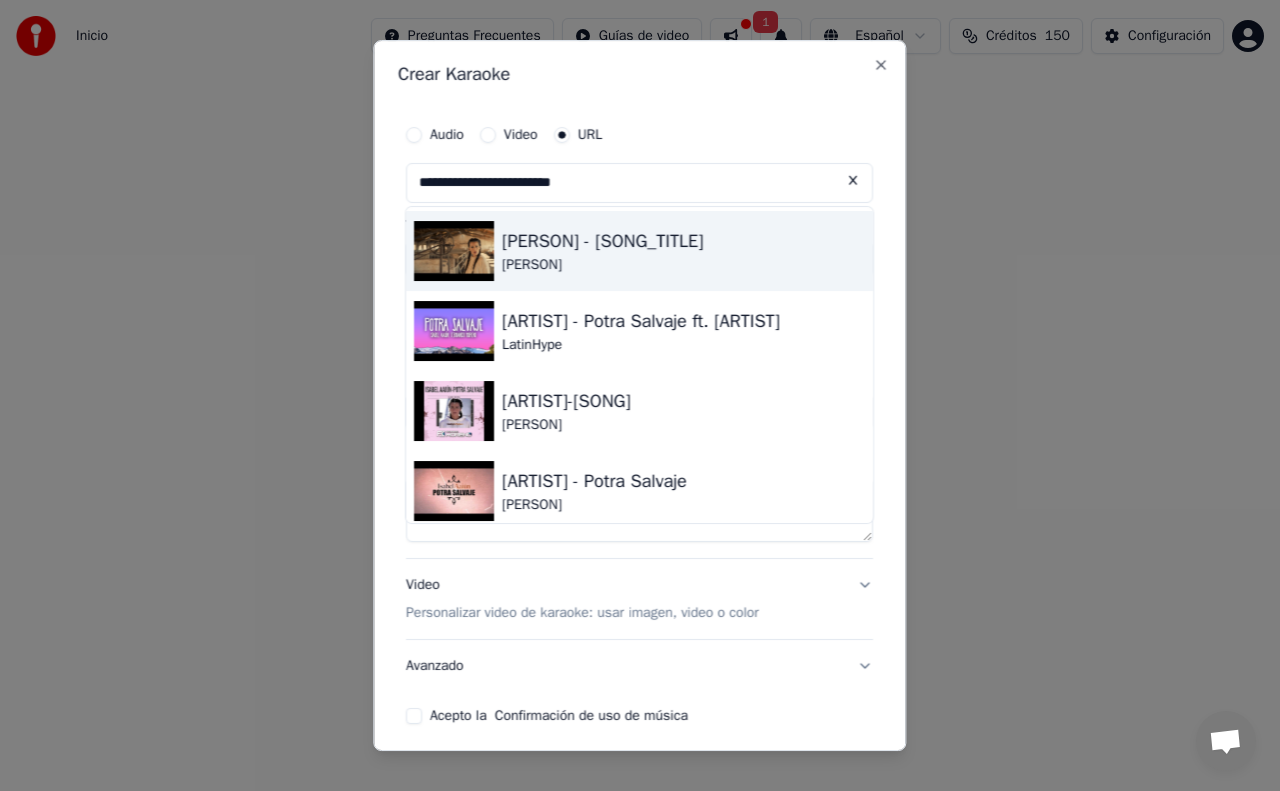 click on "[PERSON] - [SONG_TITLE]" at bounding box center (602, 241) 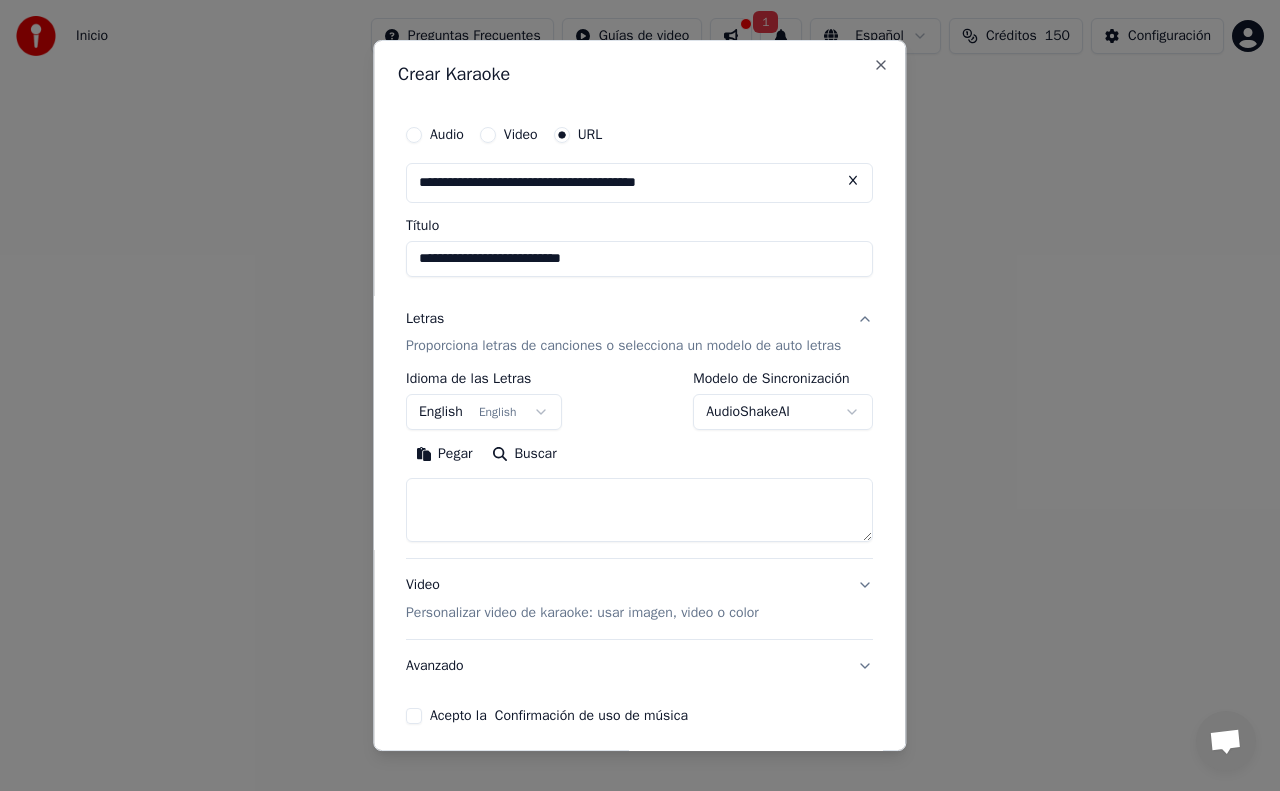 click on "English English" at bounding box center (484, 413) 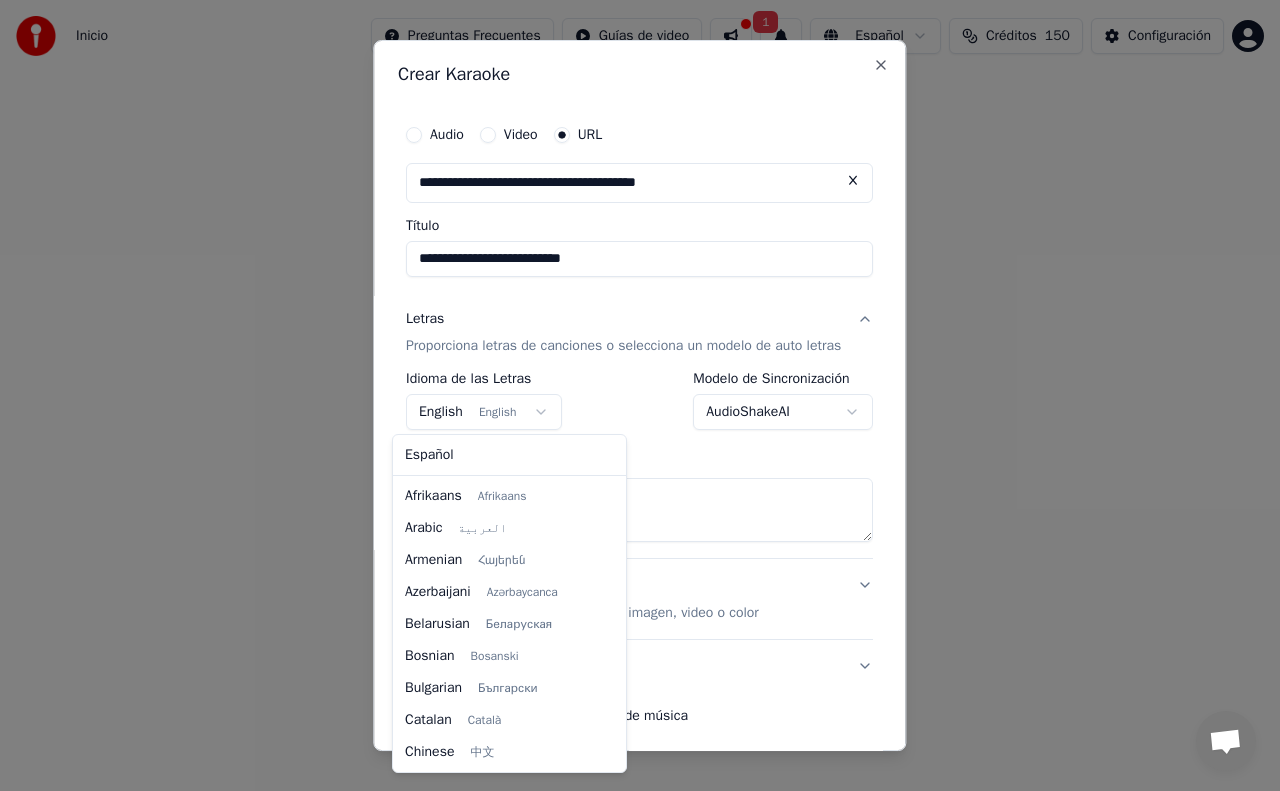 scroll, scrollTop: 160, scrollLeft: 0, axis: vertical 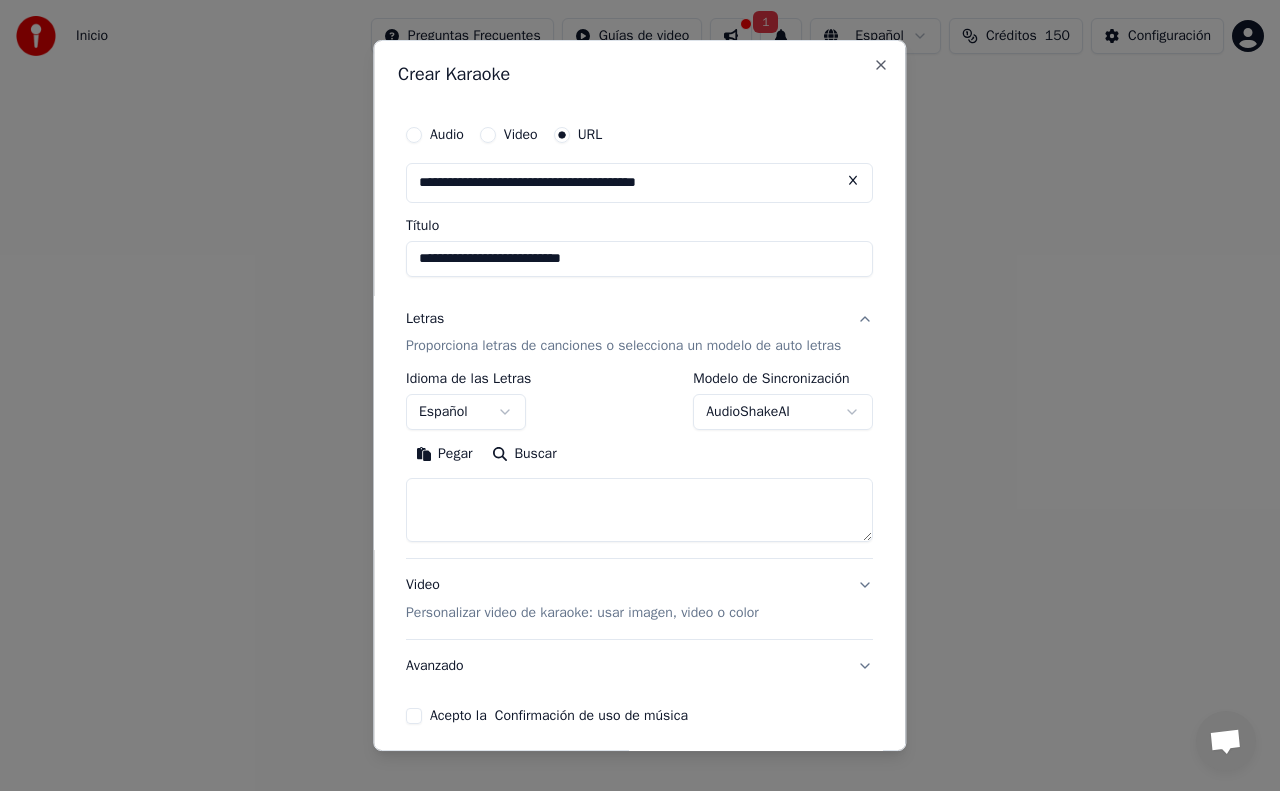 click at bounding box center (639, 511) 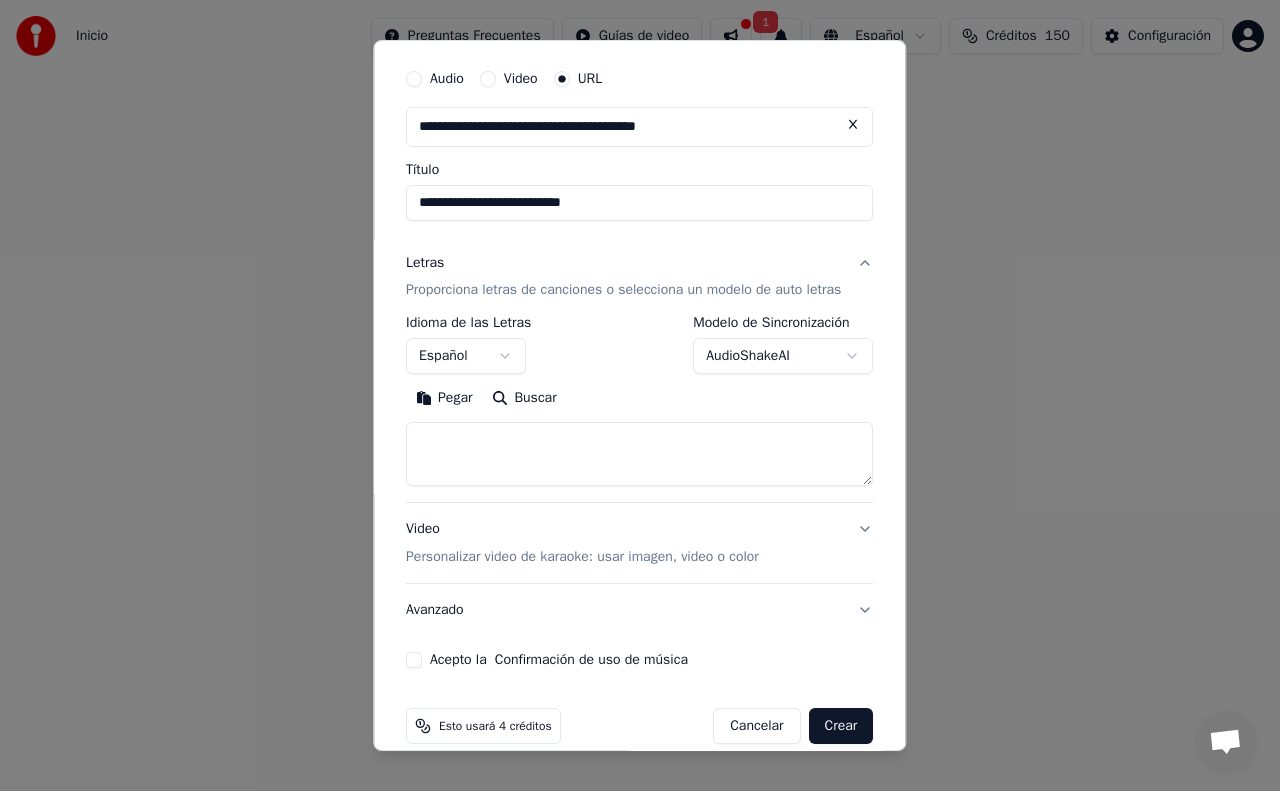 scroll, scrollTop: 80, scrollLeft: 0, axis: vertical 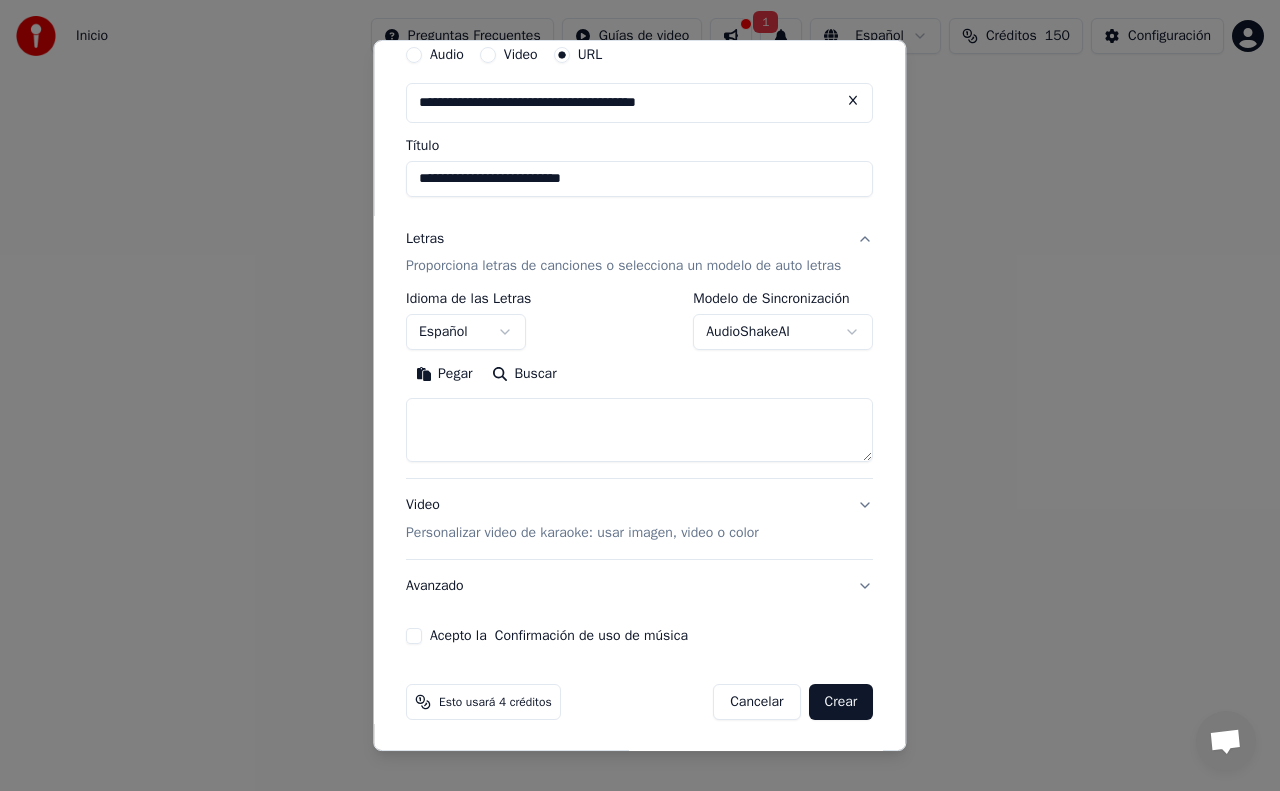 click on "Crear" at bounding box center [841, 702] 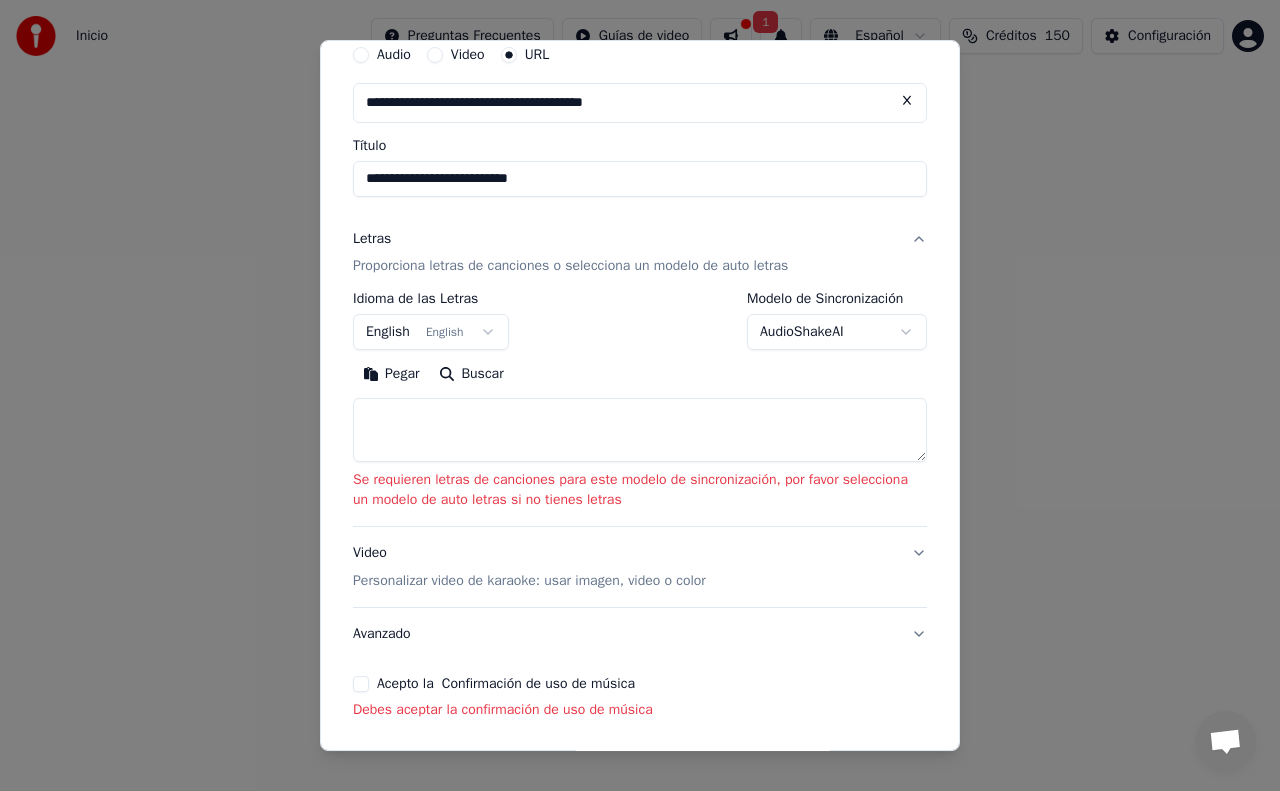 click on "**********" at bounding box center [640, 300] 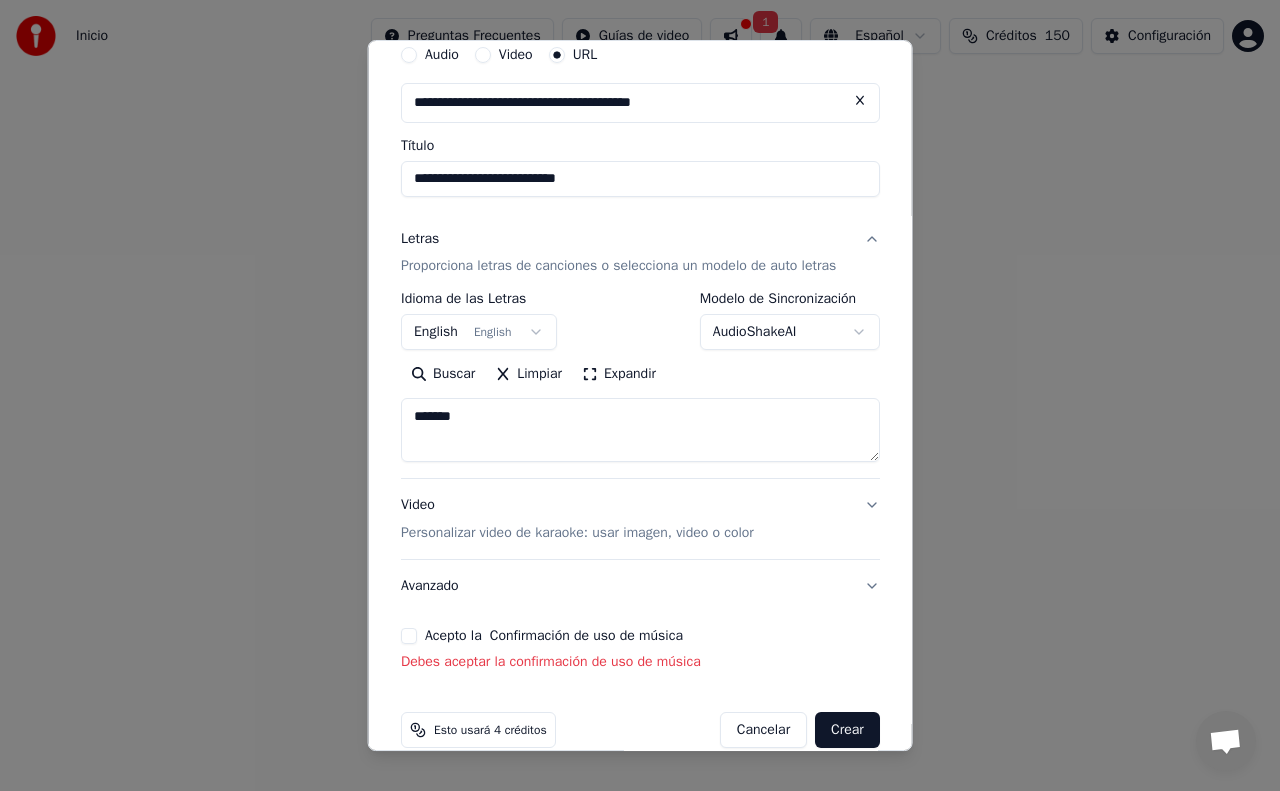 scroll, scrollTop: 108, scrollLeft: 0, axis: vertical 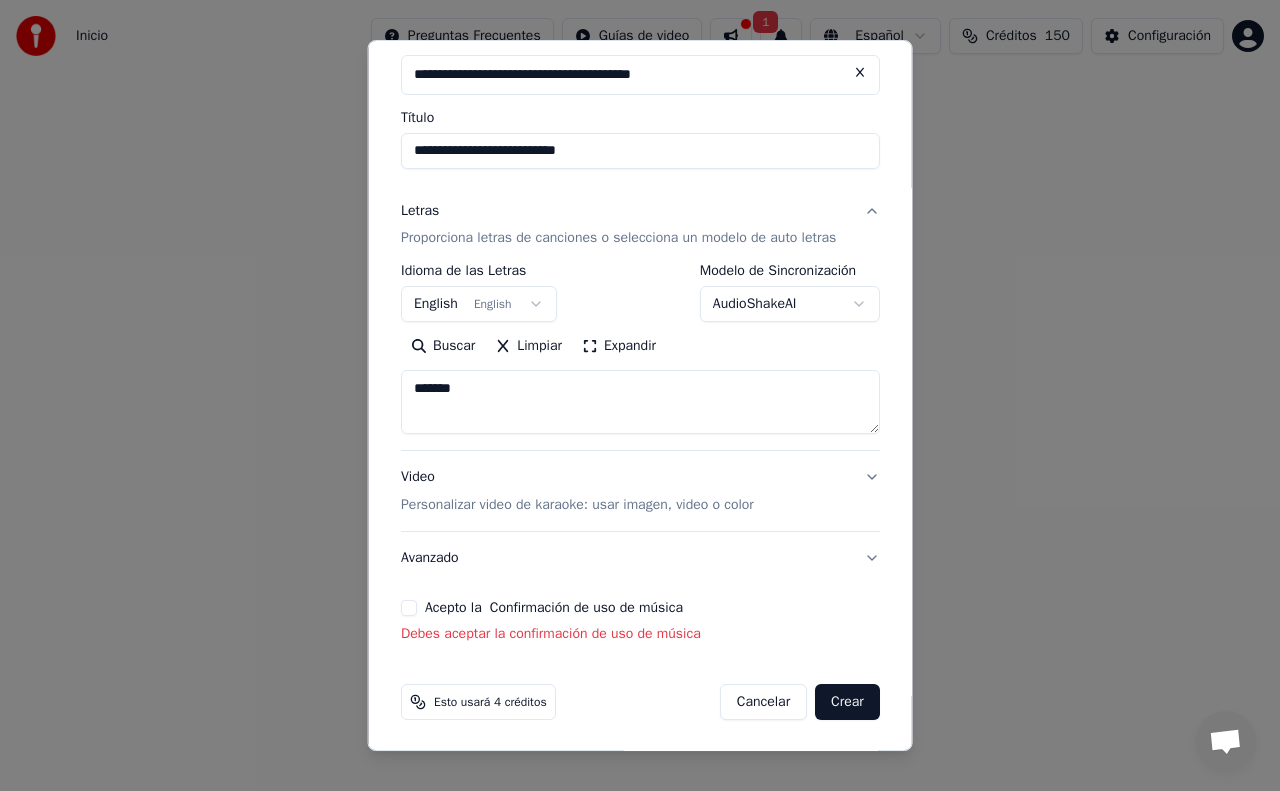 type on "*******" 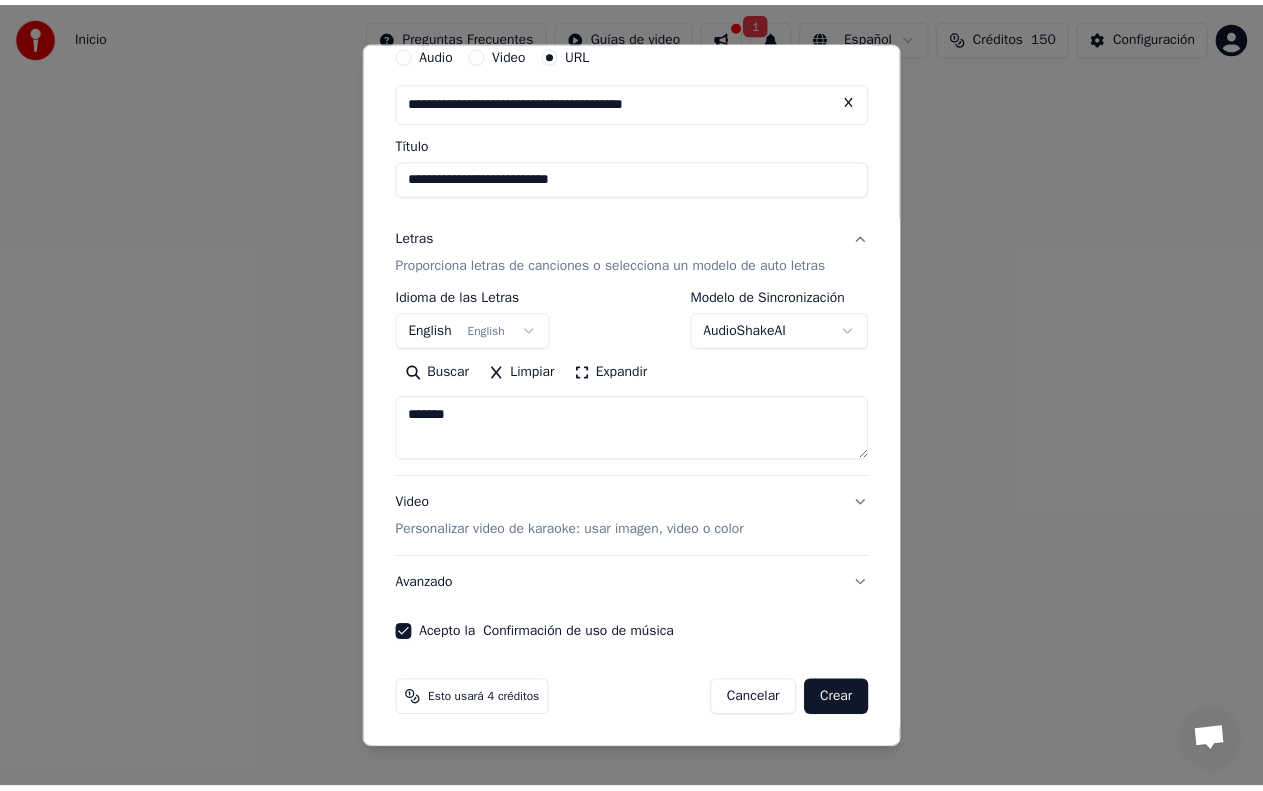 scroll, scrollTop: 80, scrollLeft: 0, axis: vertical 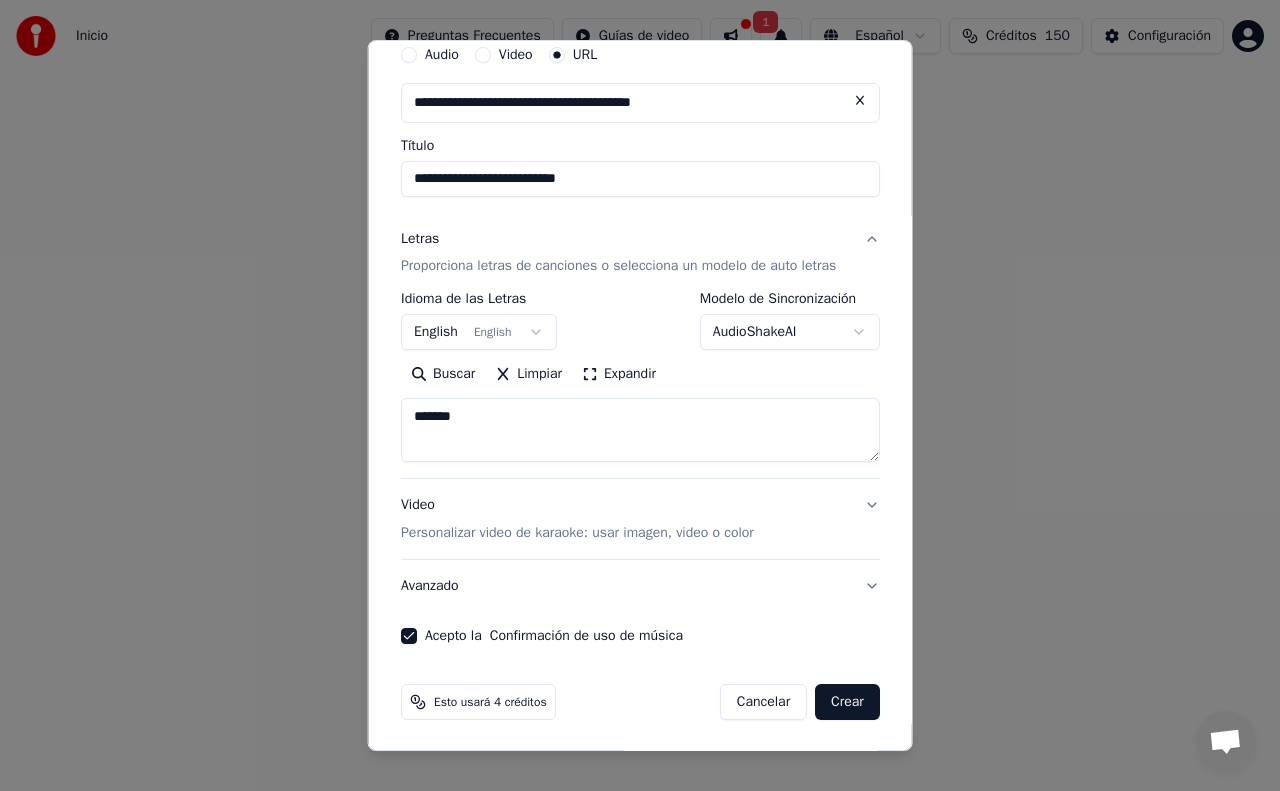 click on "Crear" at bounding box center (847, 702) 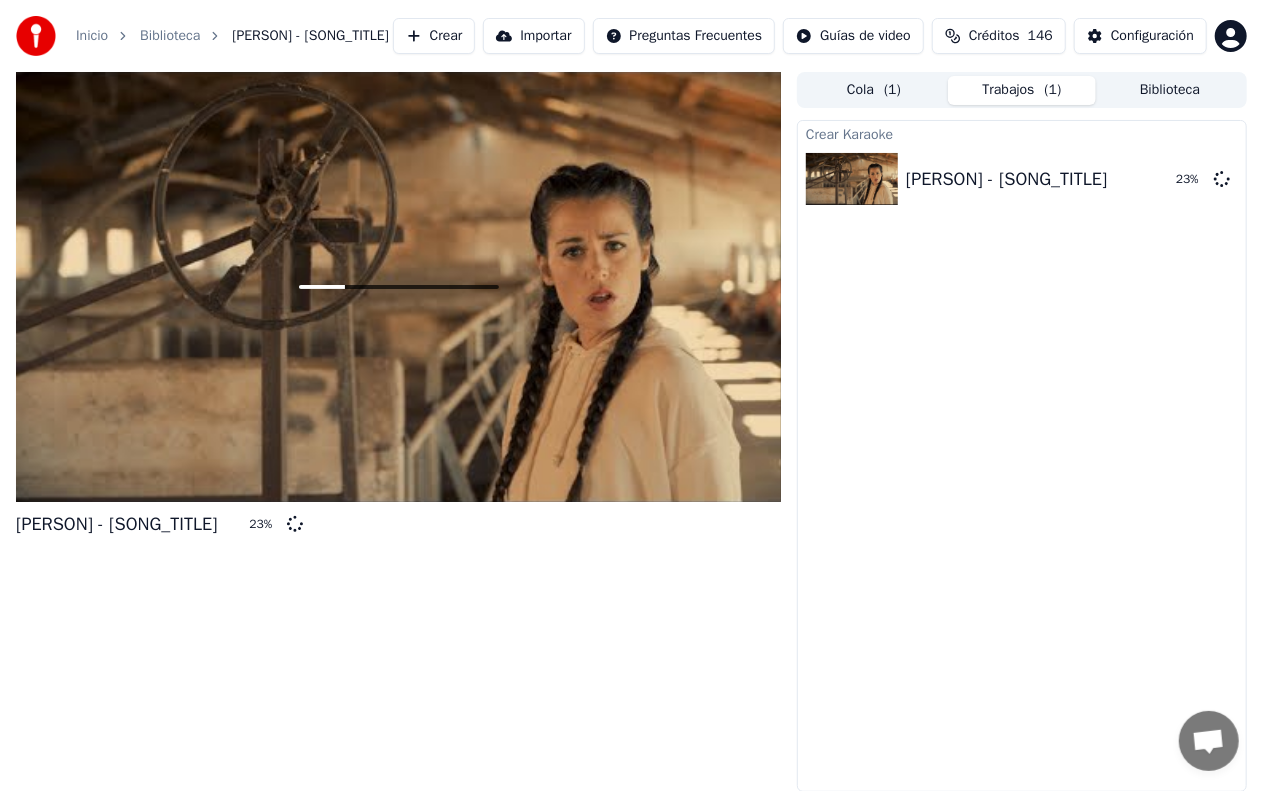 click on "Biblioteca" at bounding box center [1170, 90] 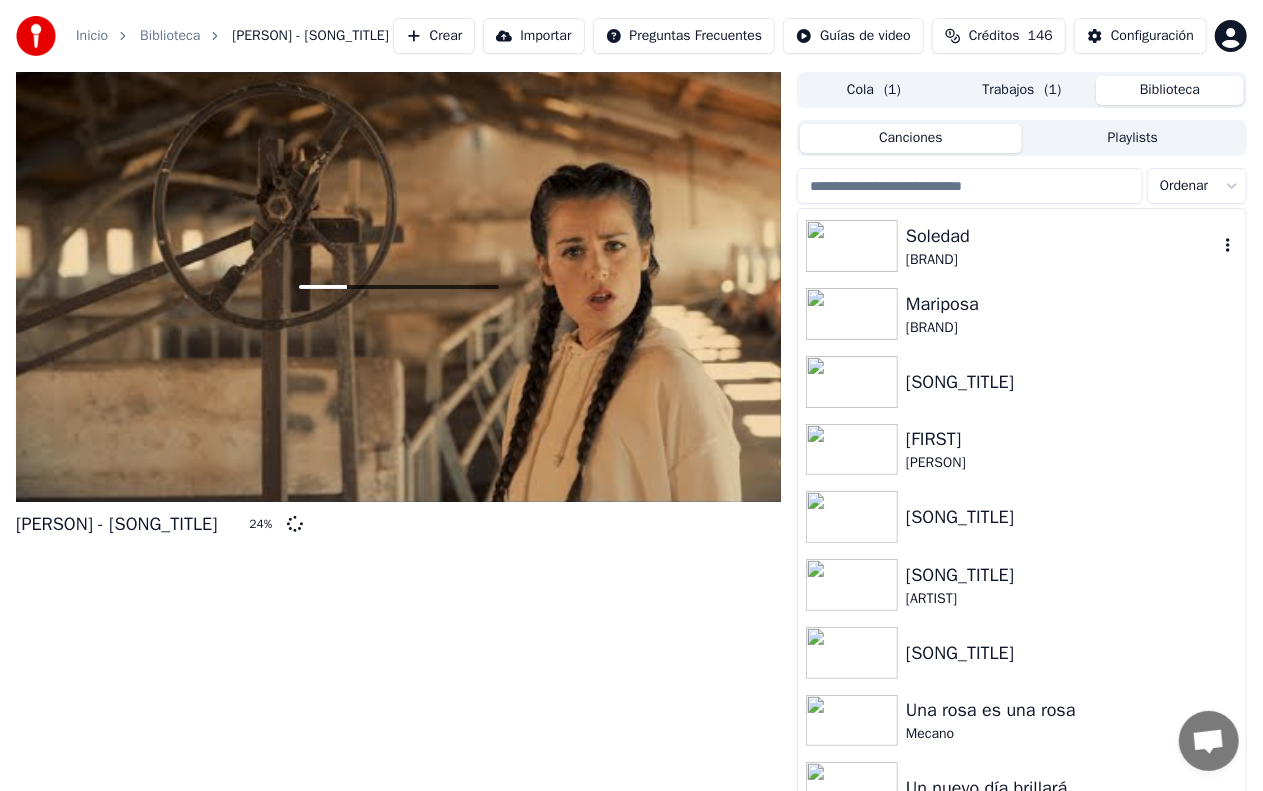 scroll, scrollTop: 220, scrollLeft: 0, axis: vertical 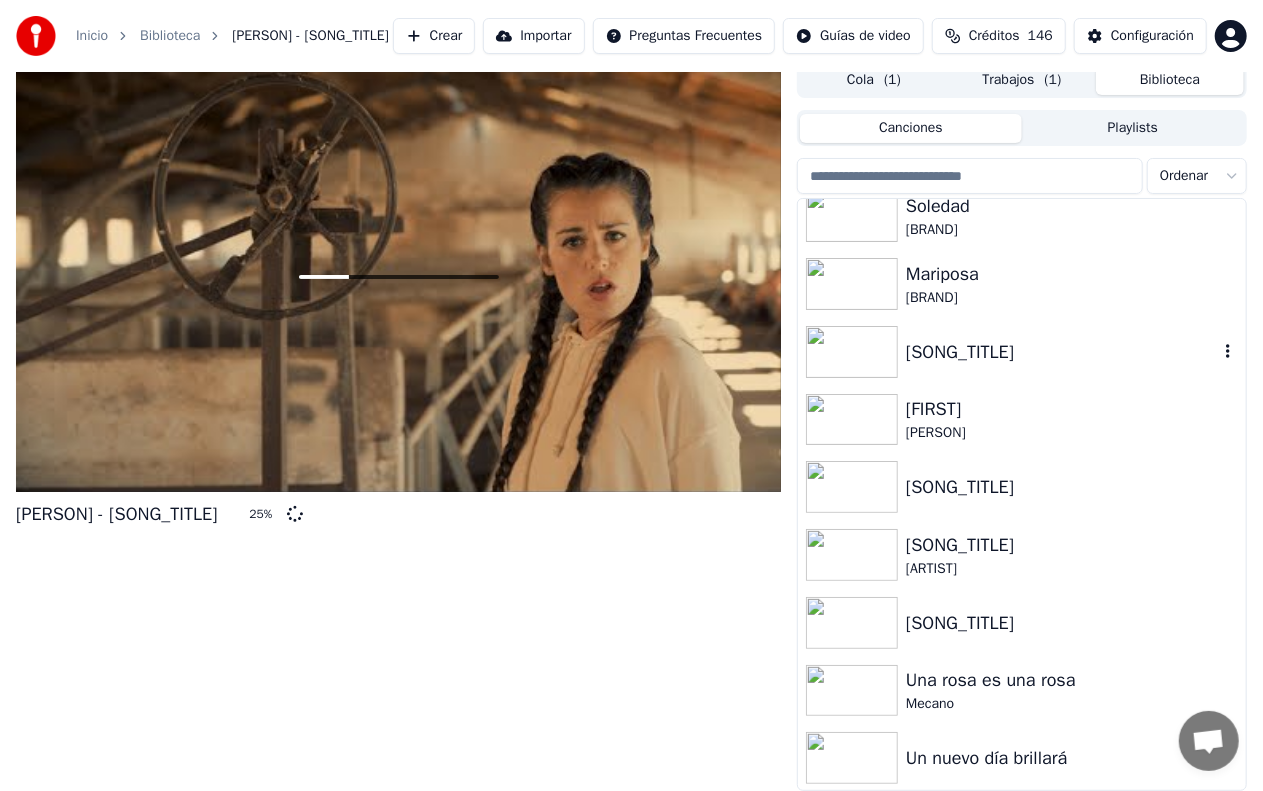 click 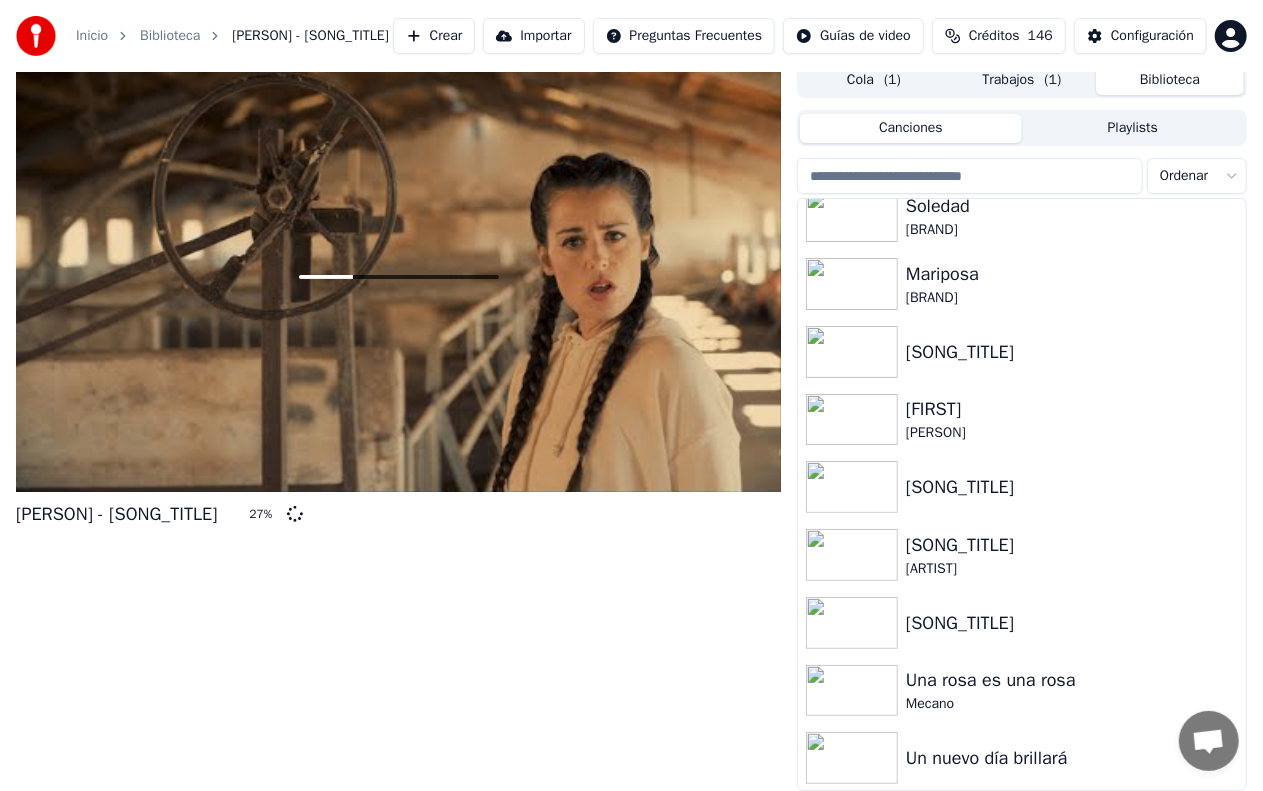 click on "[PERSON] - [SONG_TITLE] 27 %" at bounding box center (398, 426) 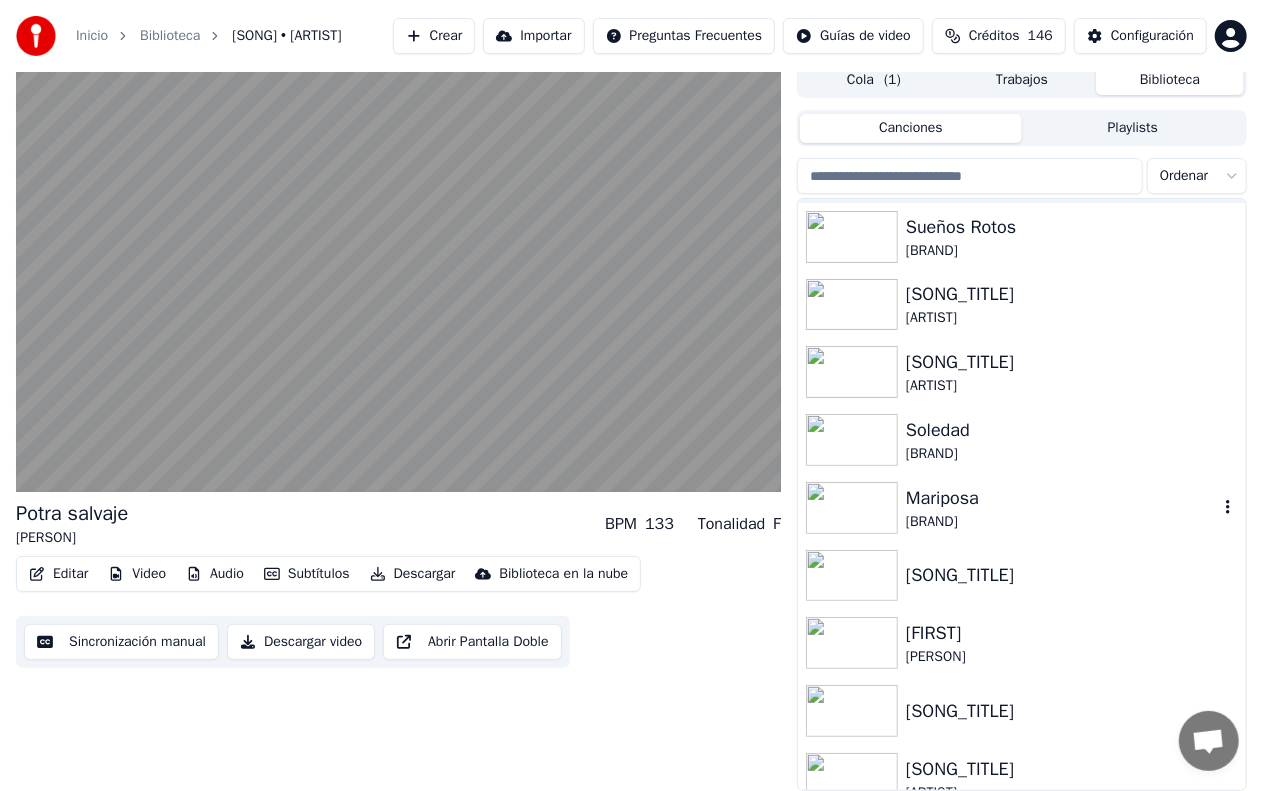 scroll, scrollTop: 0, scrollLeft: 0, axis: both 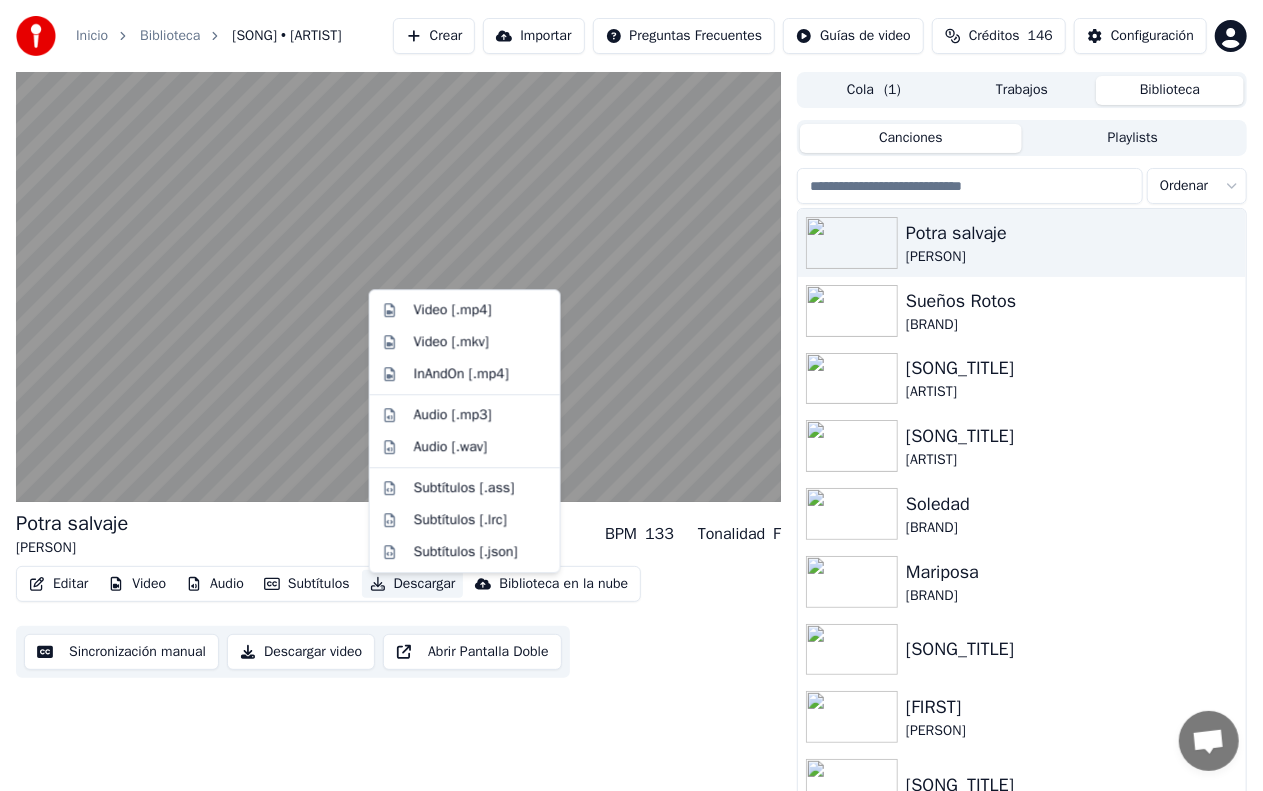 click on "Descargar" at bounding box center (413, 584) 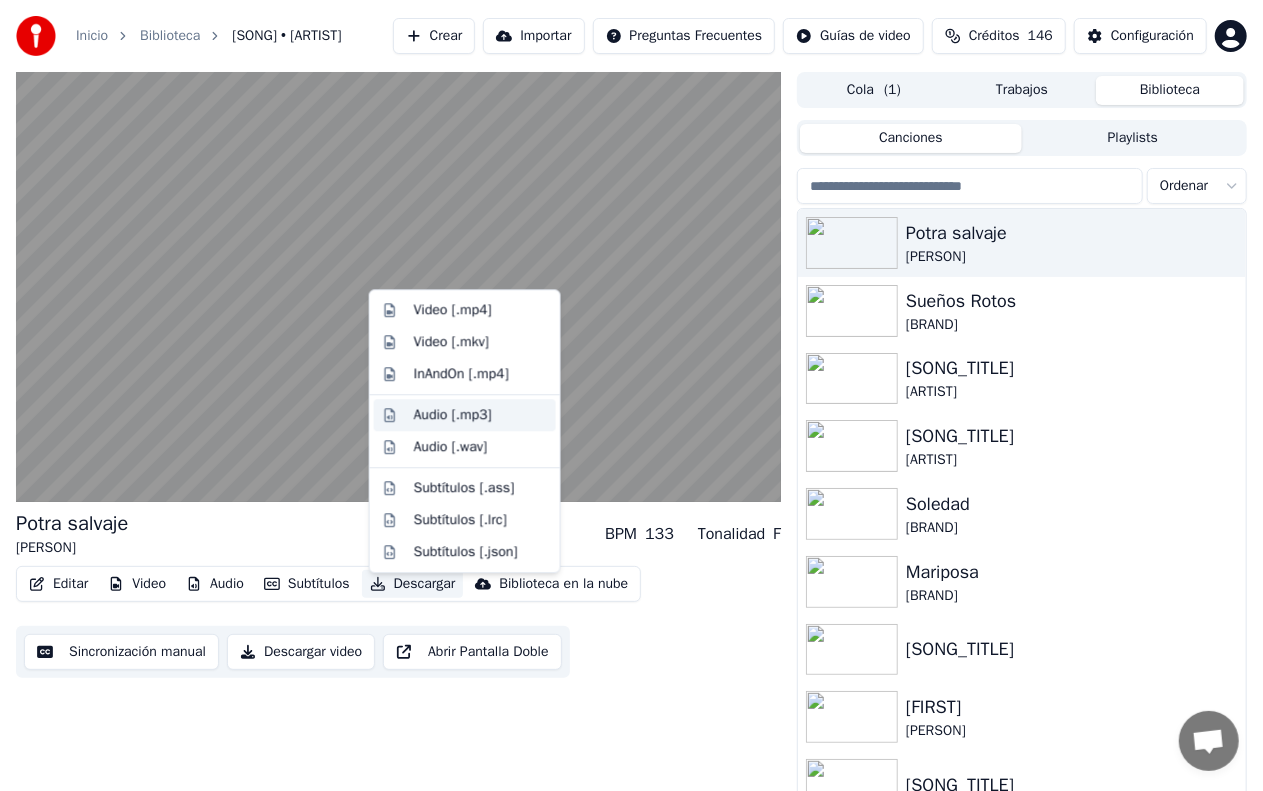 click on "Audio [.mp3]" at bounding box center (453, 415) 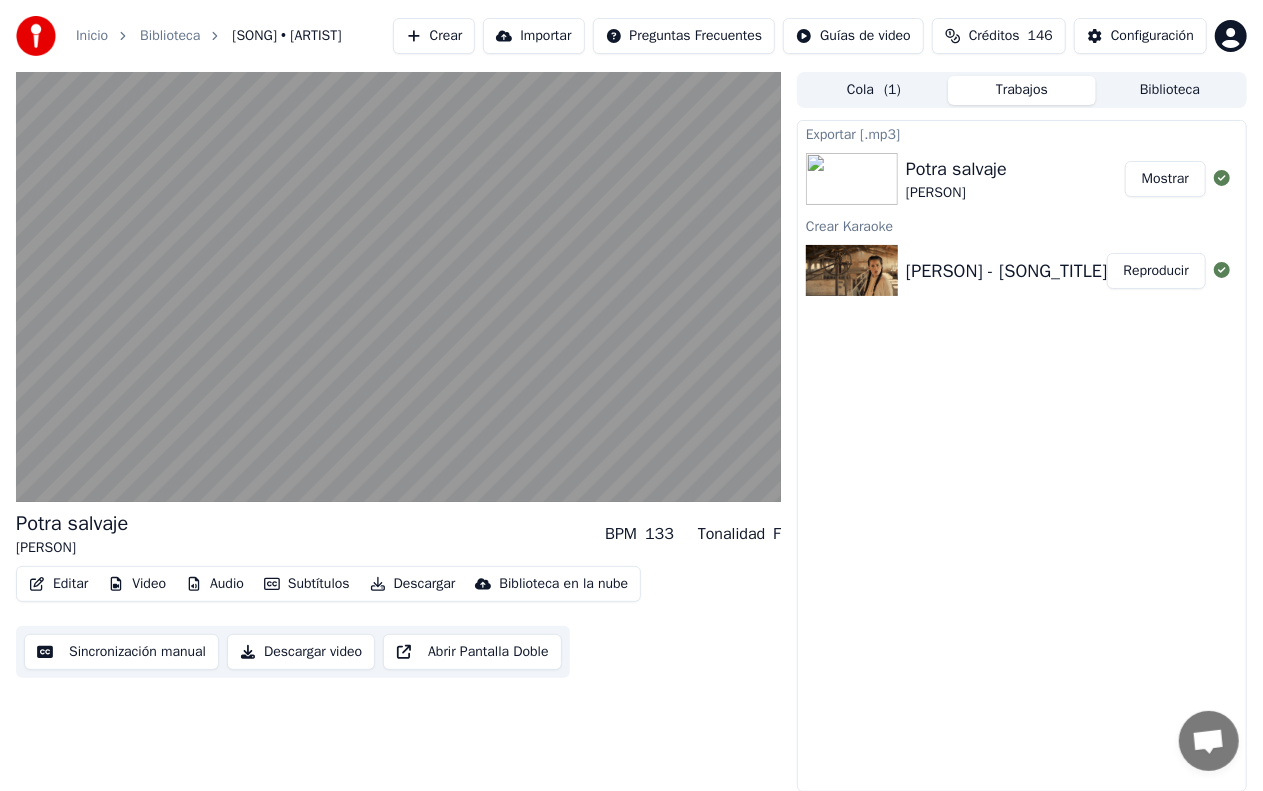 click on "Mostrar" at bounding box center [1165, 179] 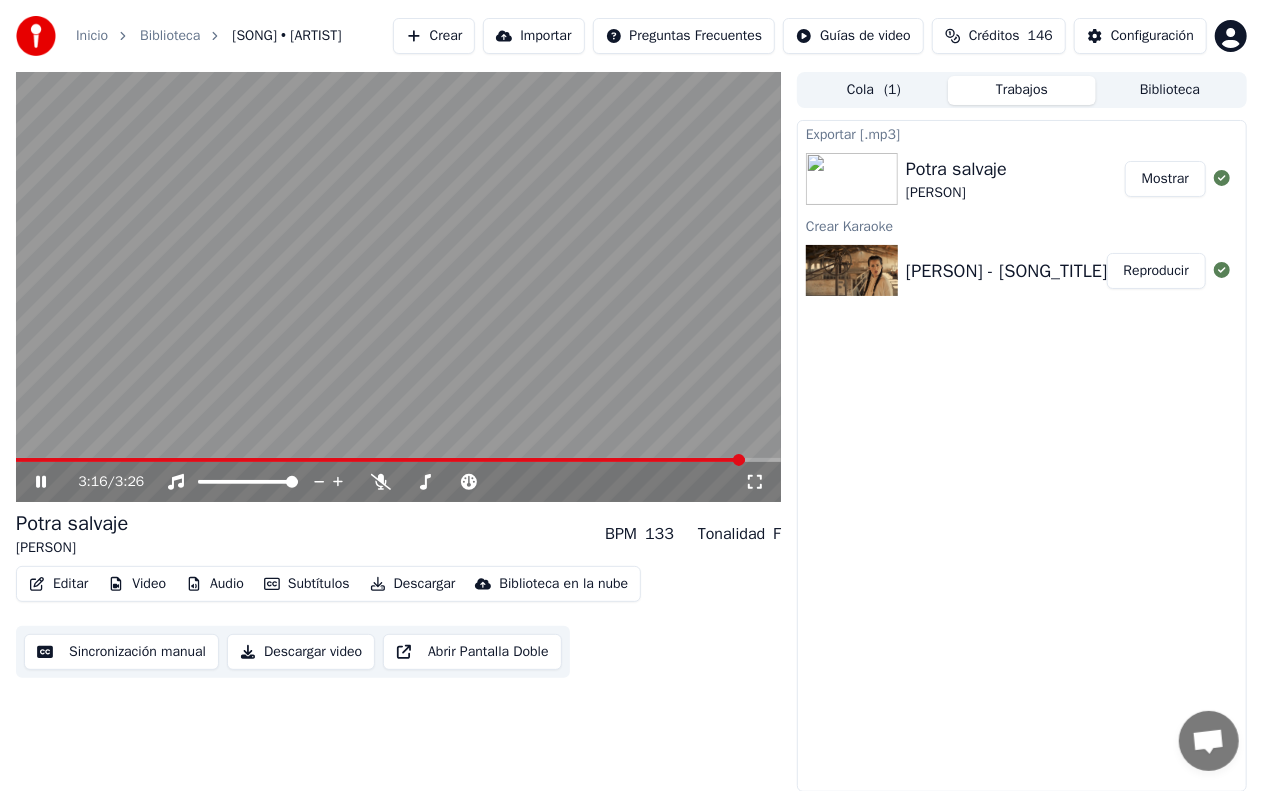 click 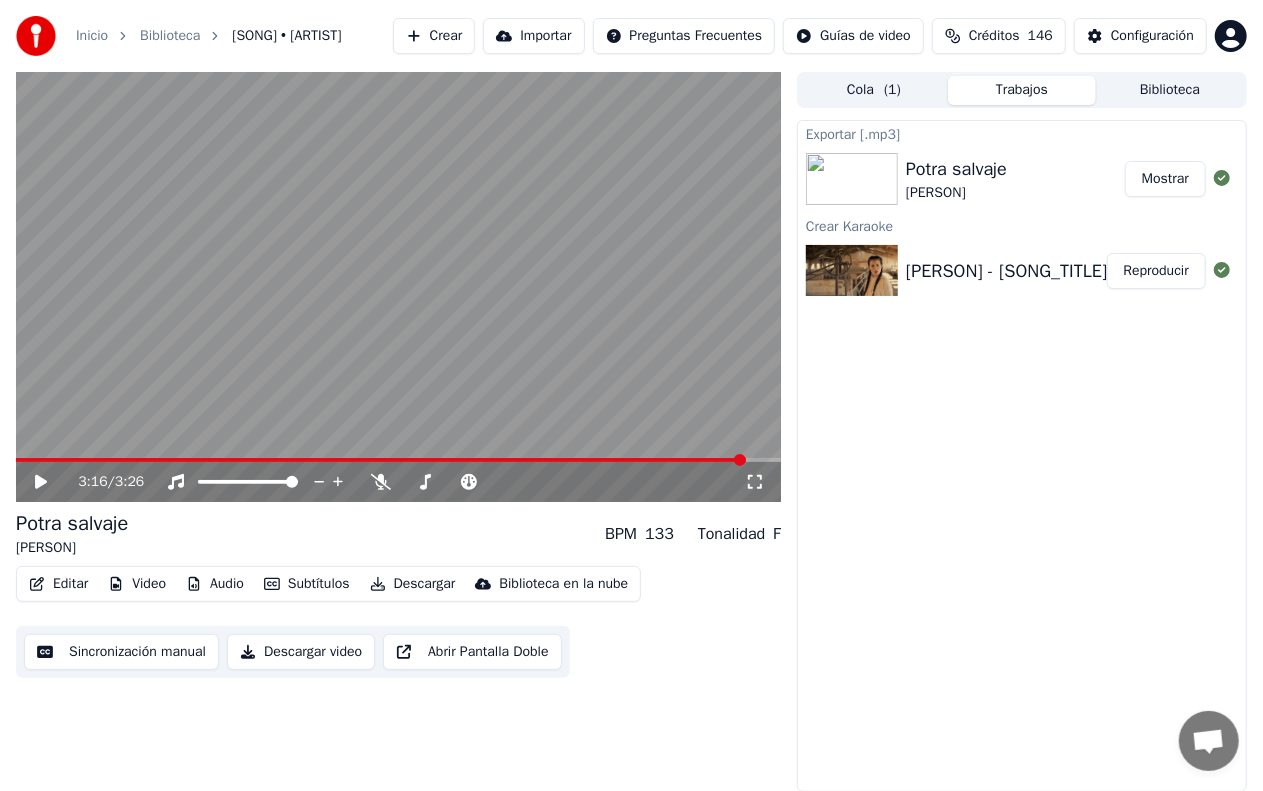 click on "Crear" at bounding box center (434, 36) 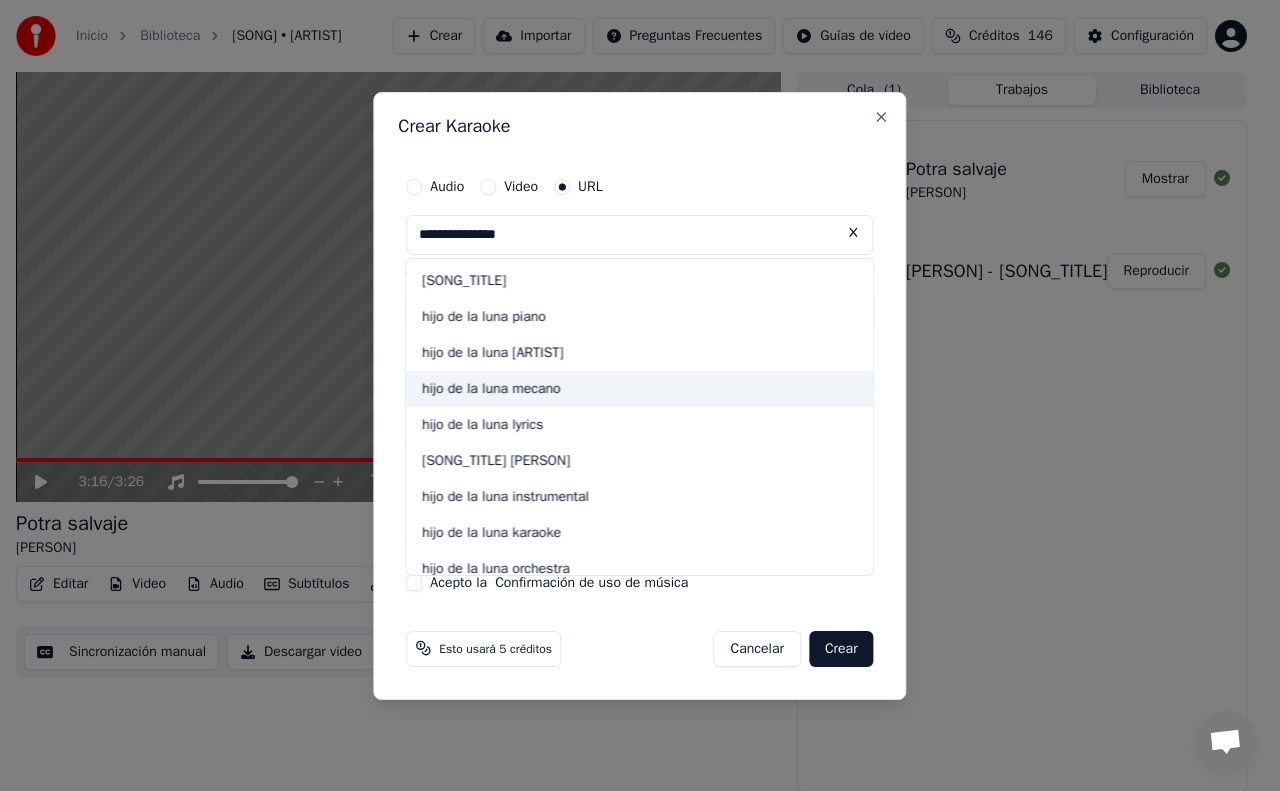 click on "hijo de la luna mecano" at bounding box center (639, 388) 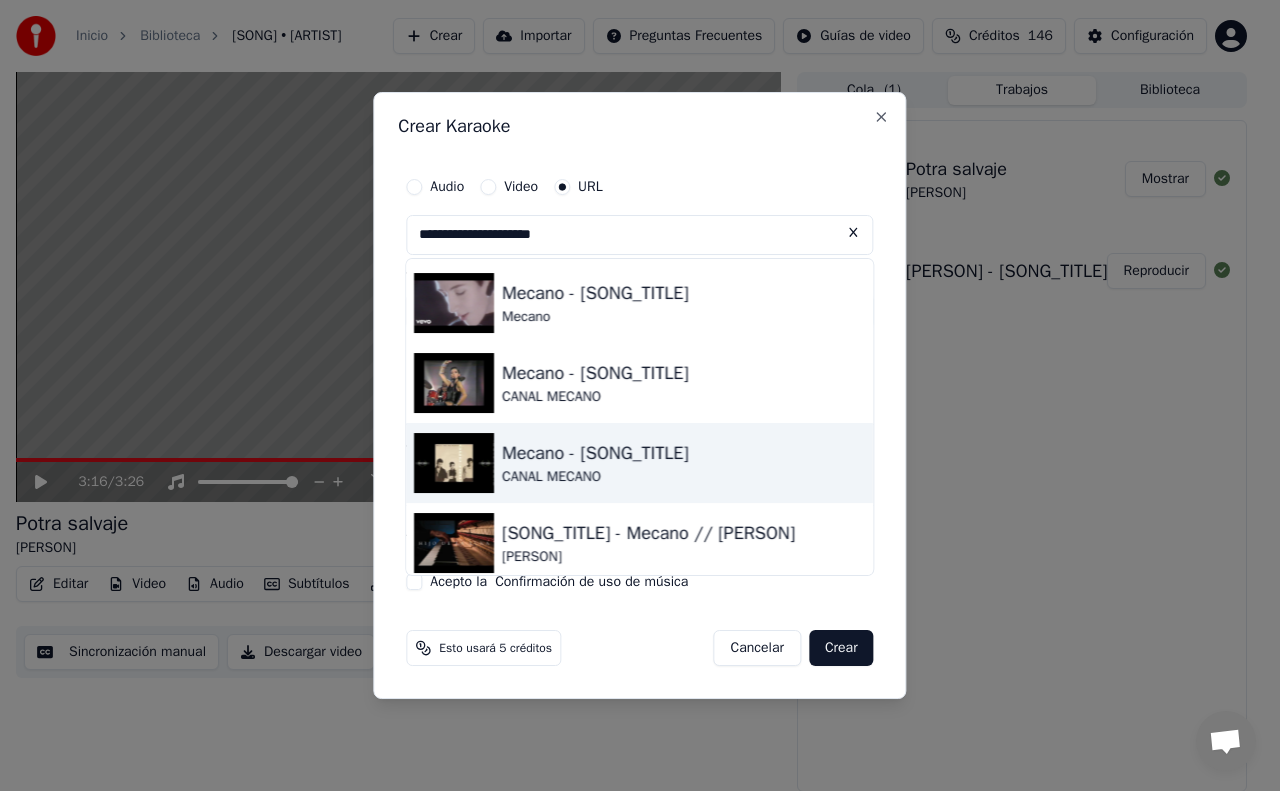 click on "Mecano - [SONG_TITLE]" at bounding box center [595, 453] 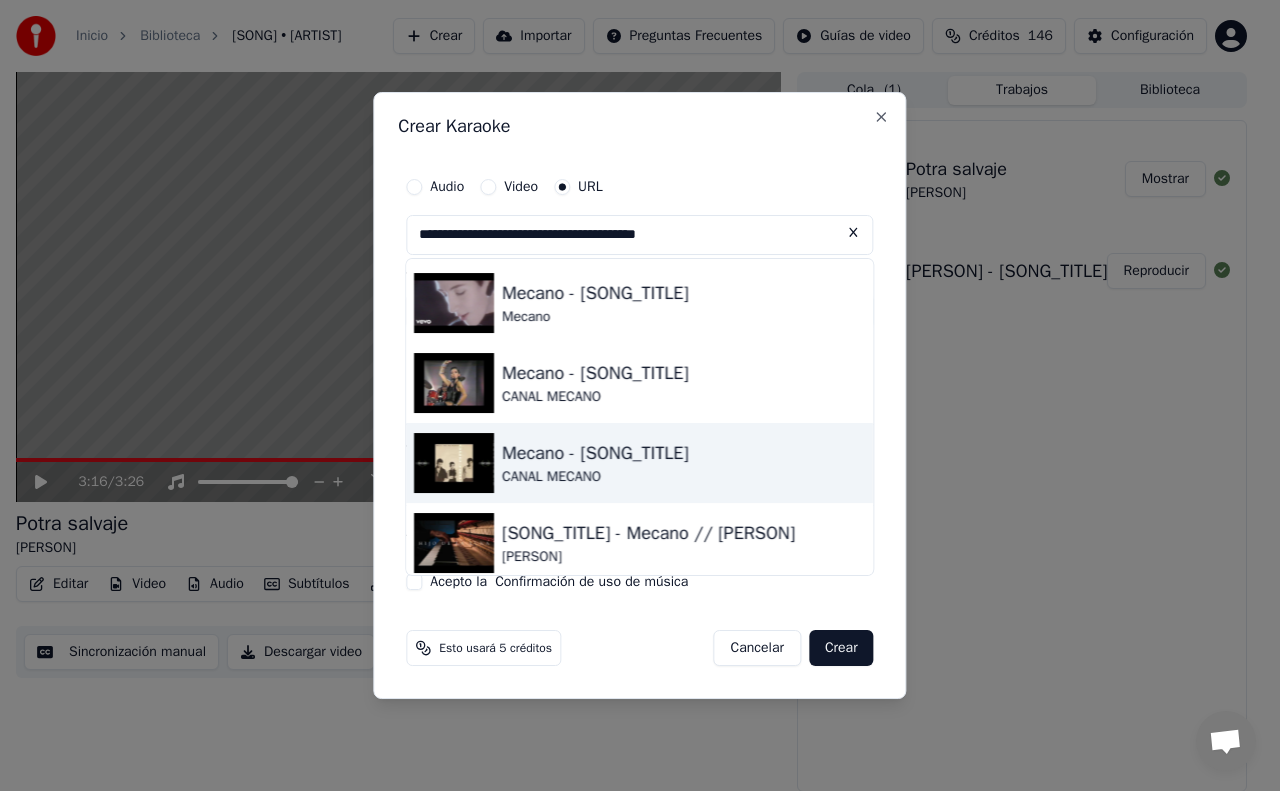 type on "**********" 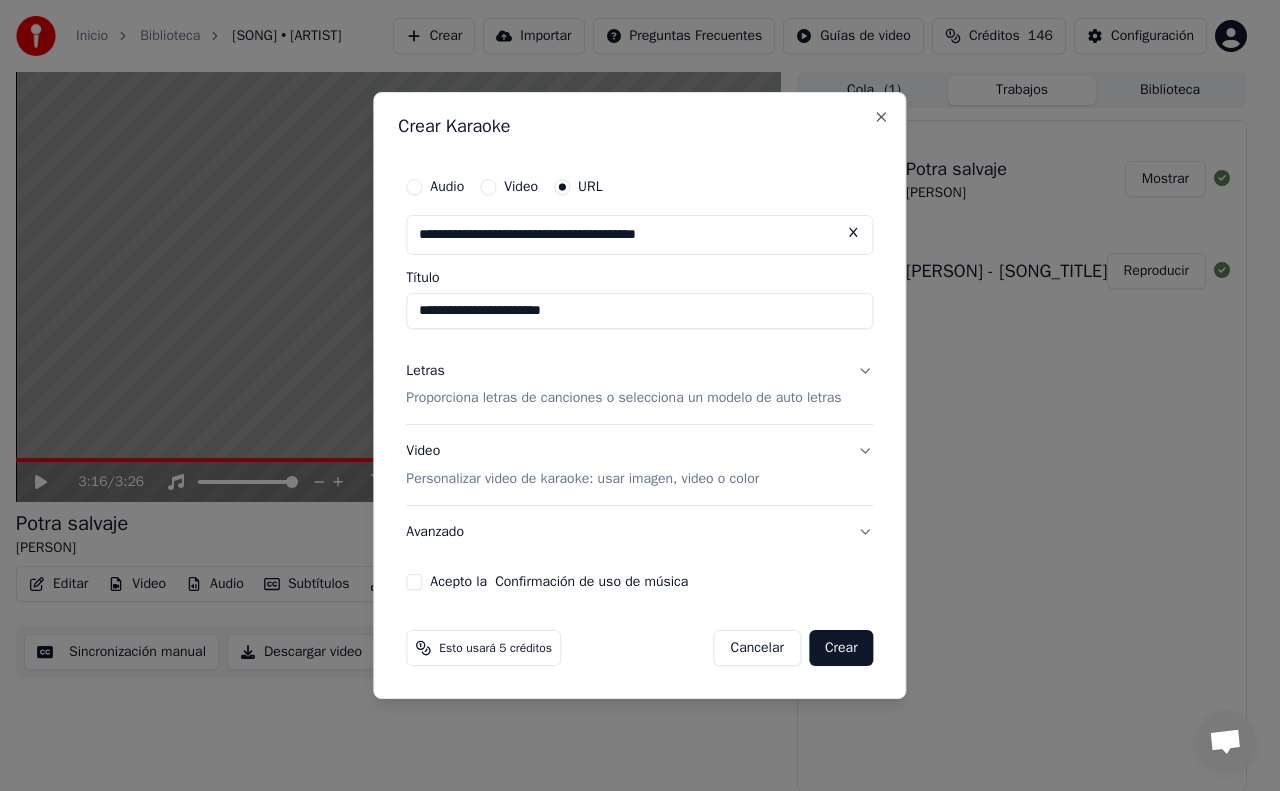 click on "Letras Proporciona letras de canciones o selecciona un modelo de auto letras" at bounding box center (639, 385) 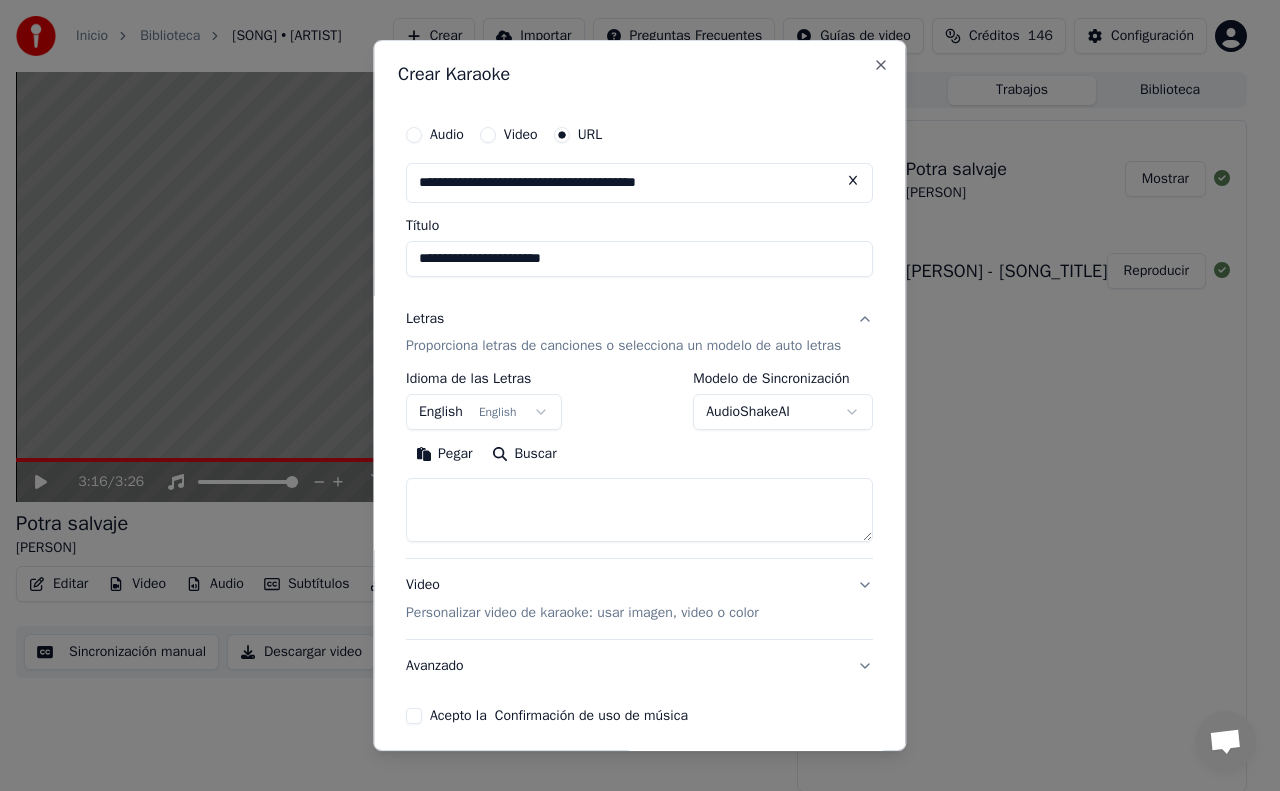 click on "English English" at bounding box center [484, 413] 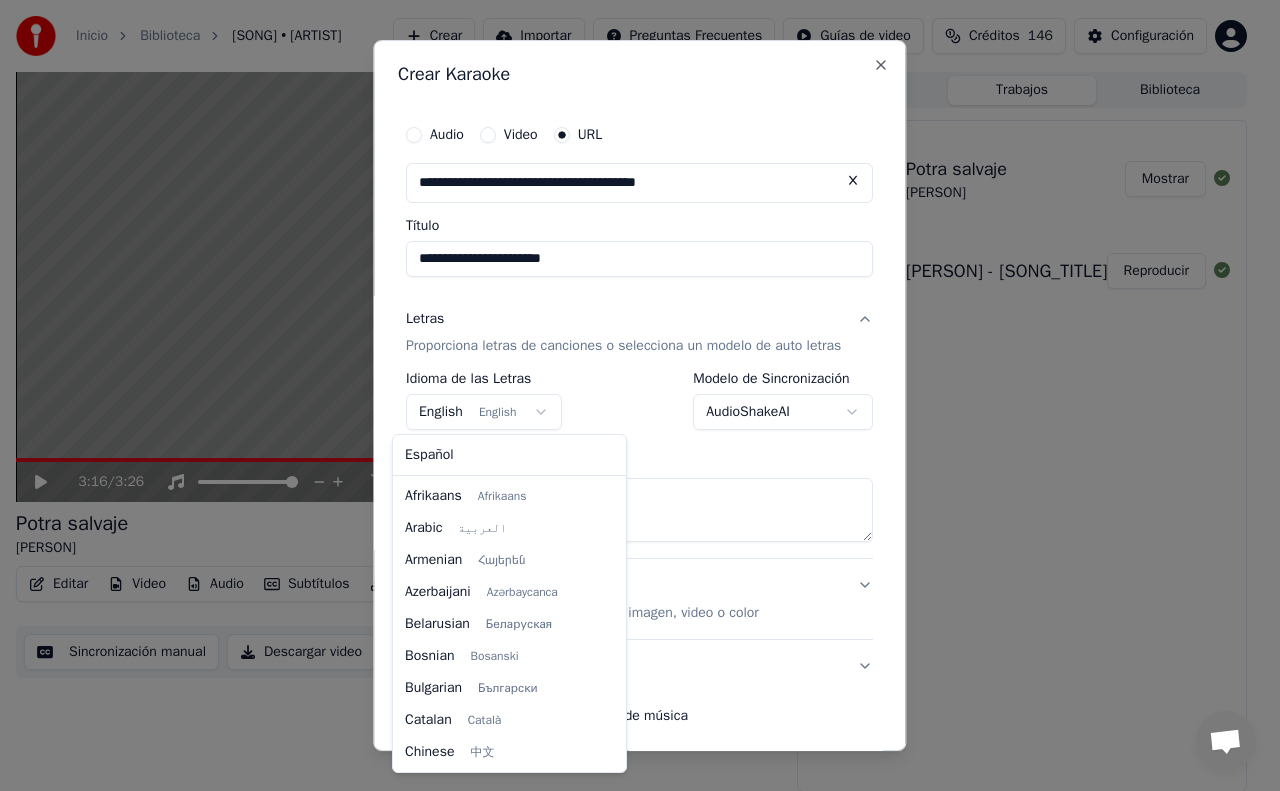 scroll, scrollTop: 160, scrollLeft: 0, axis: vertical 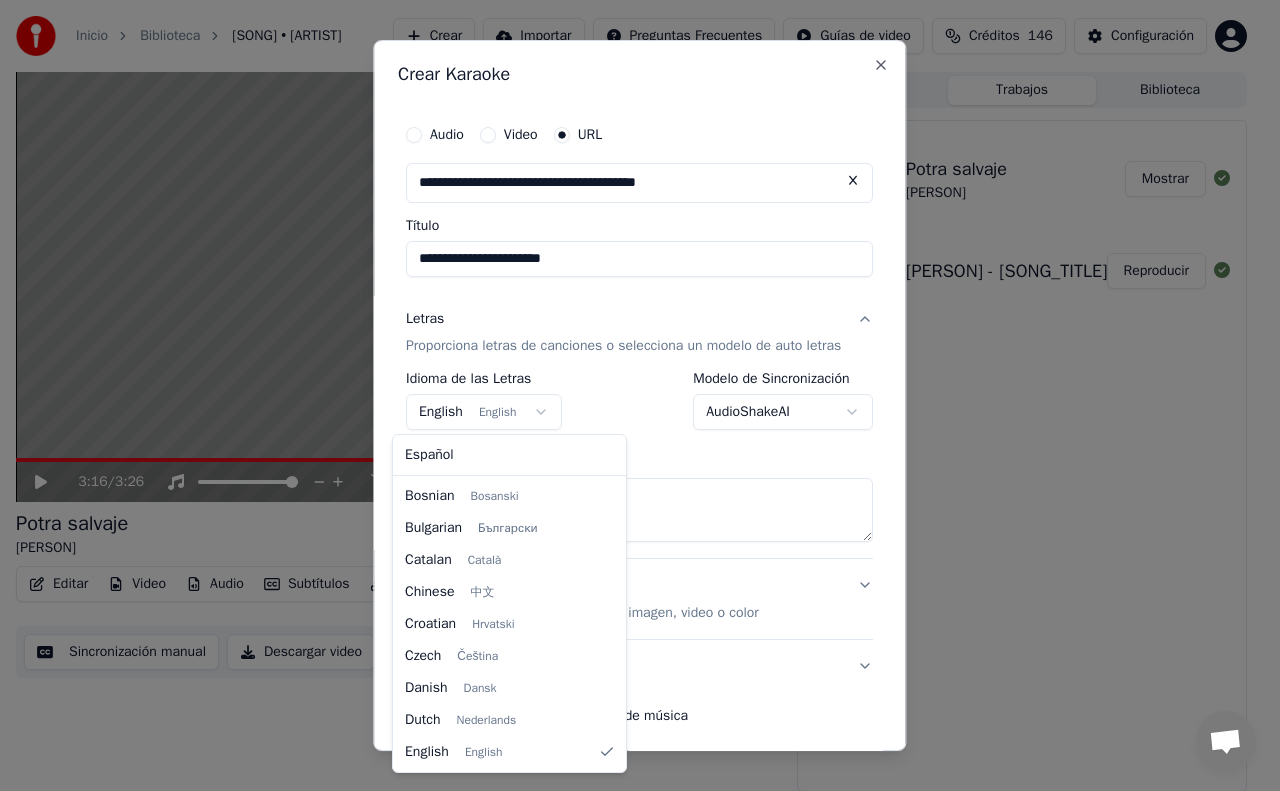 select on "**" 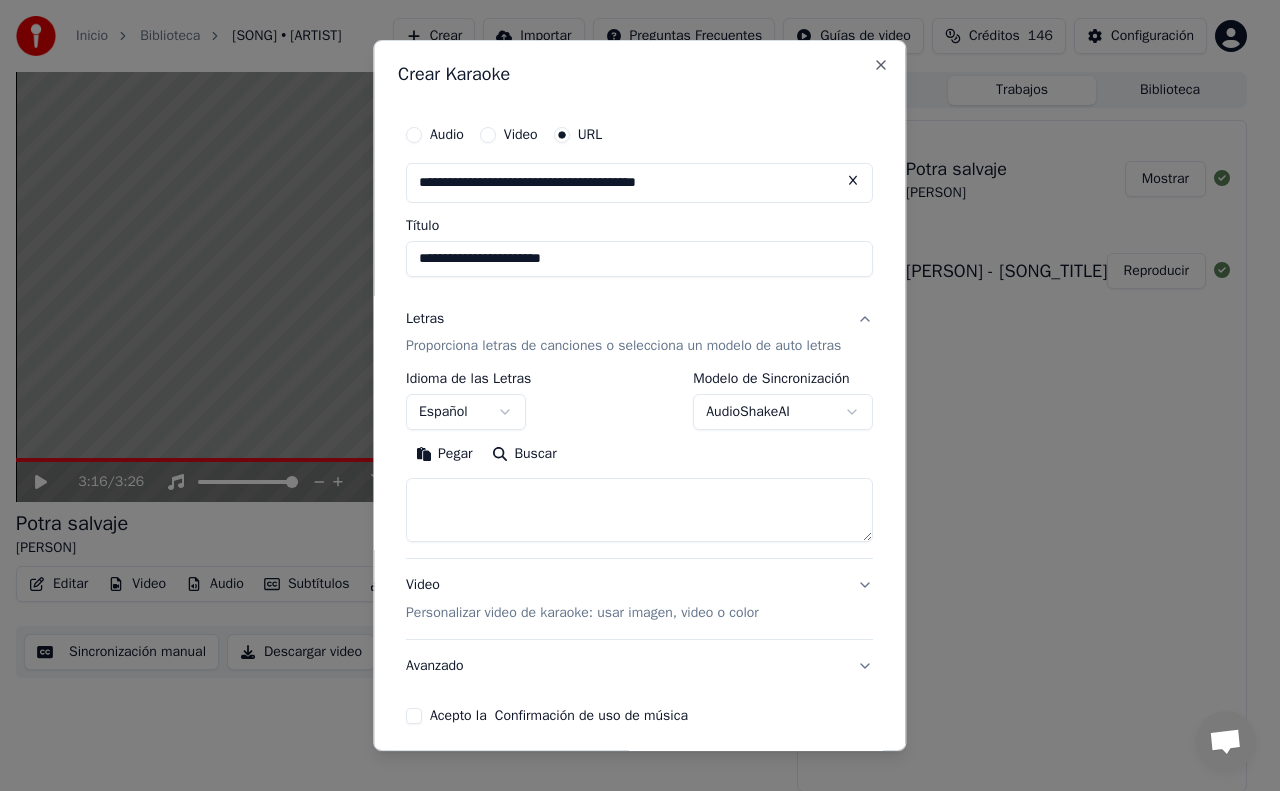 click at bounding box center [639, 511] 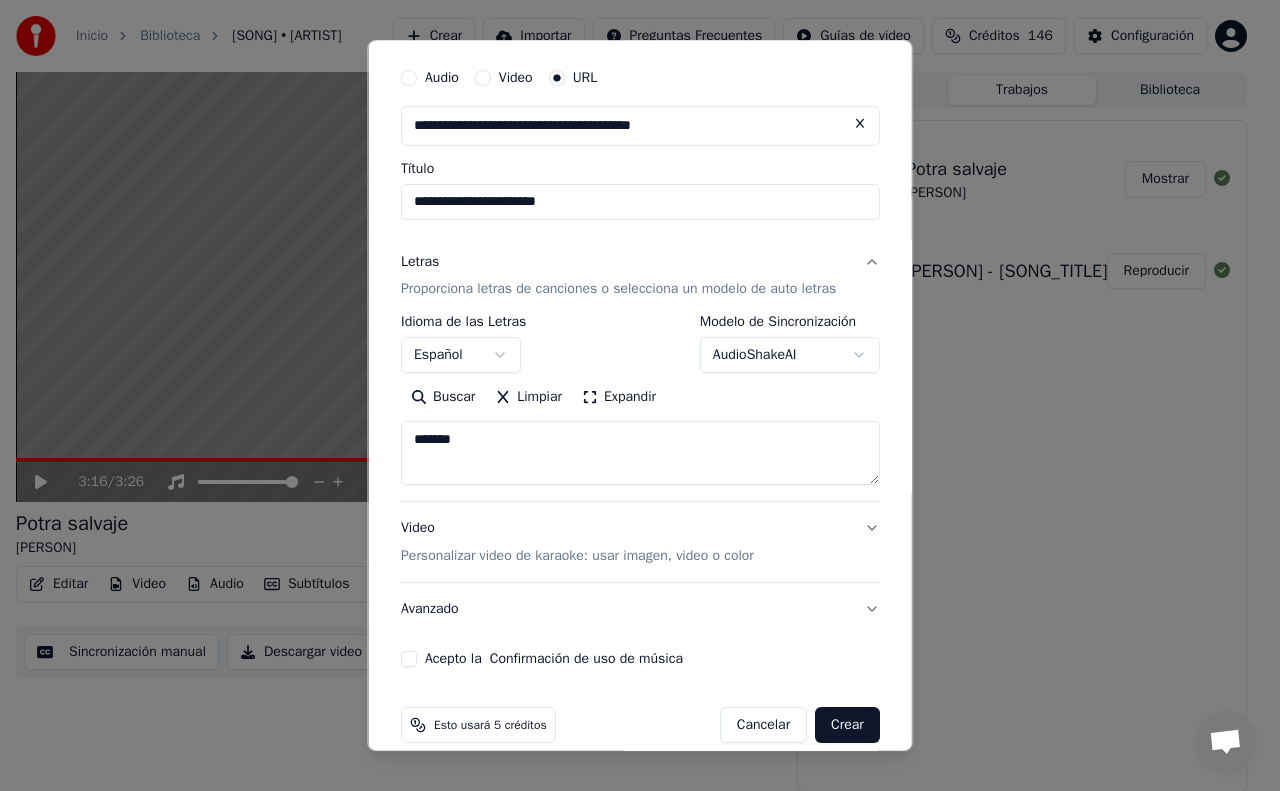 scroll, scrollTop: 80, scrollLeft: 0, axis: vertical 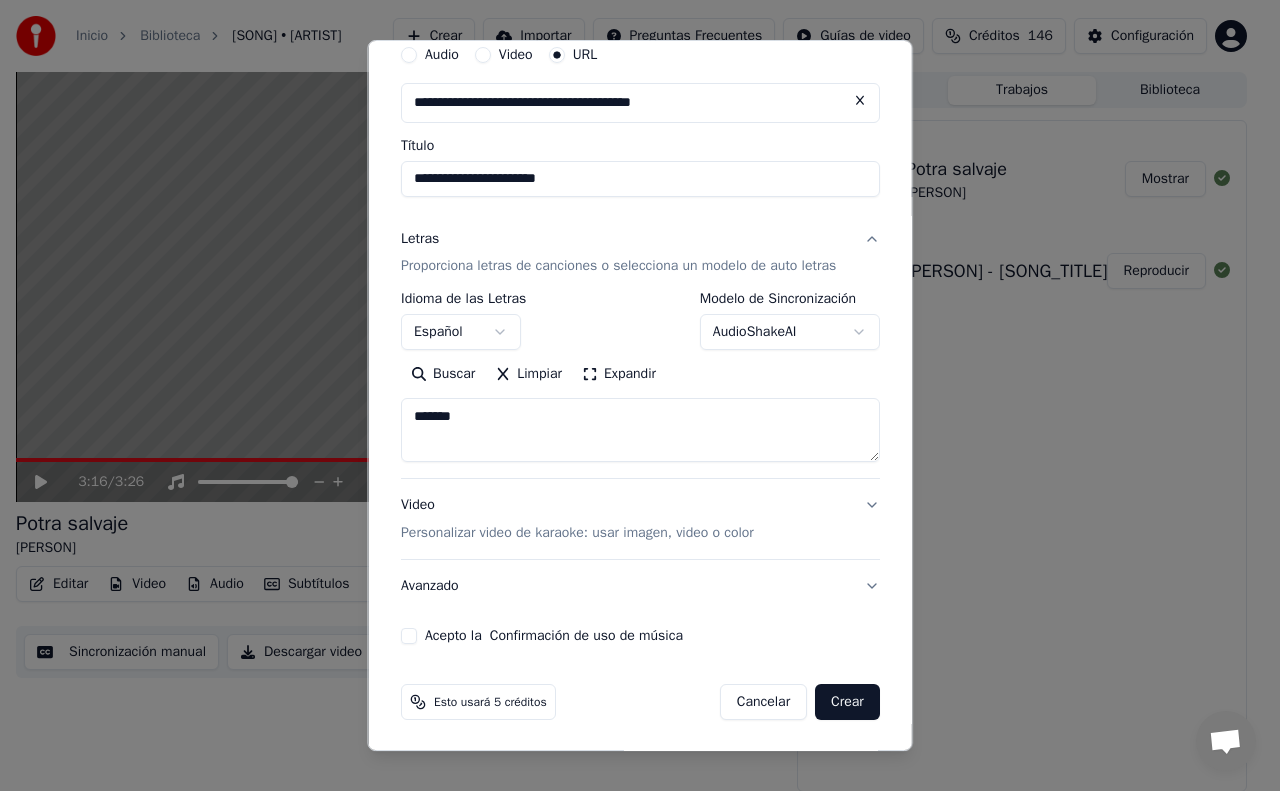 type on "*******" 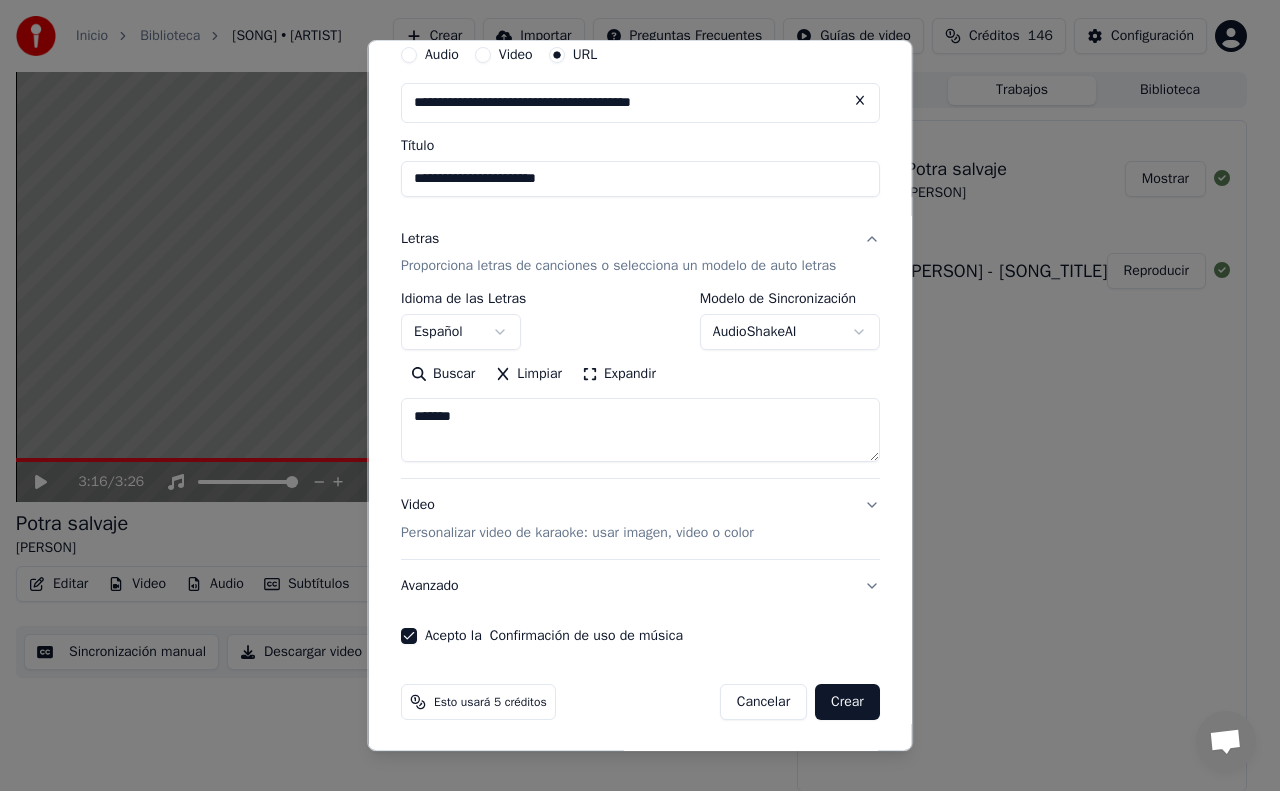 click on "Crear" at bounding box center [847, 702] 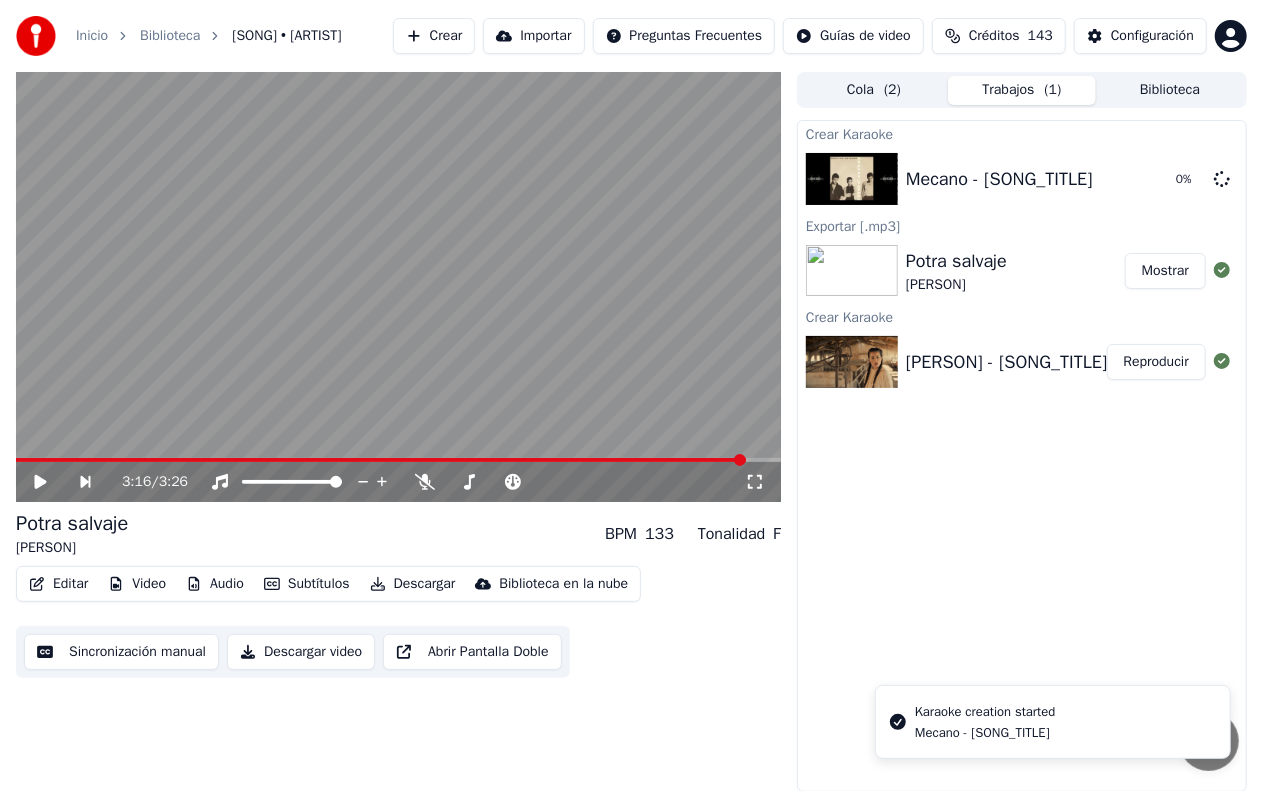click on "Crear" at bounding box center (434, 36) 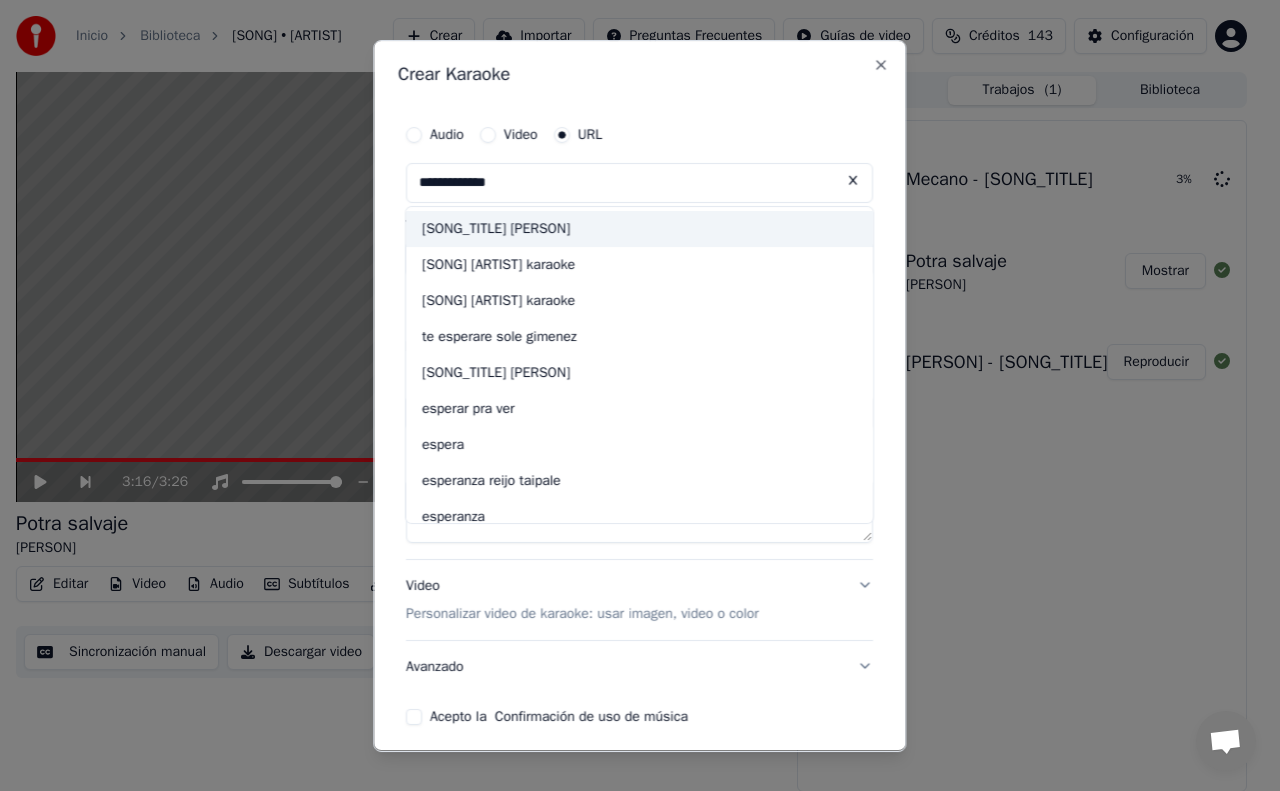 click on "[SONG_TITLE] [PERSON]" at bounding box center [639, 229] 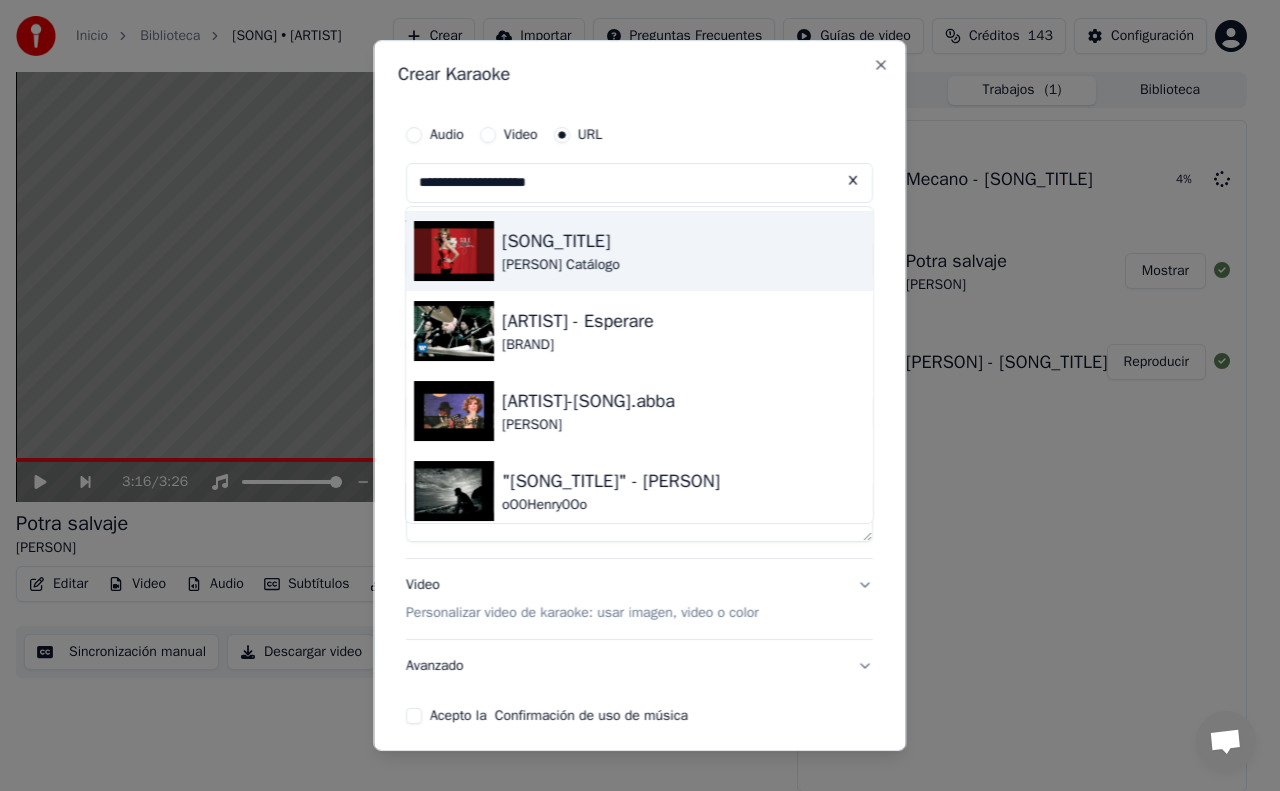 click at bounding box center (454, 251) 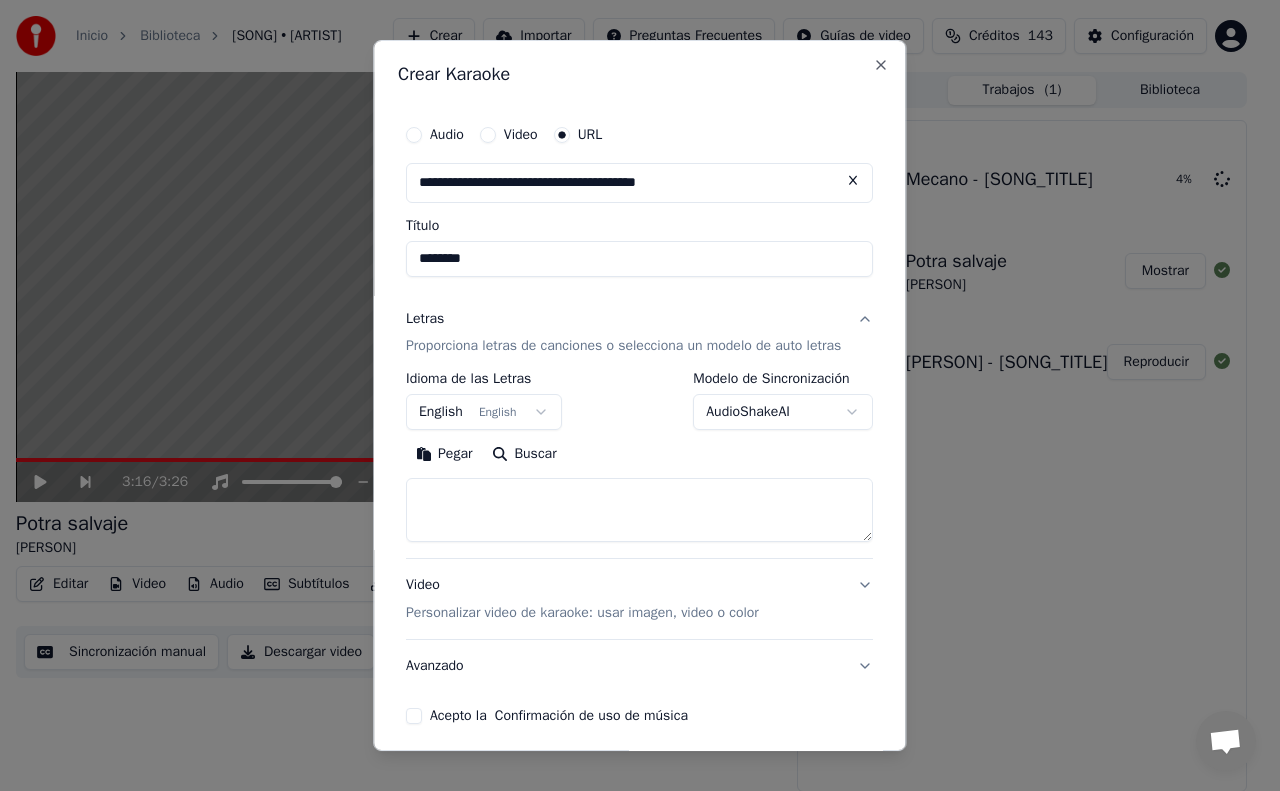 click on "English English" at bounding box center [484, 413] 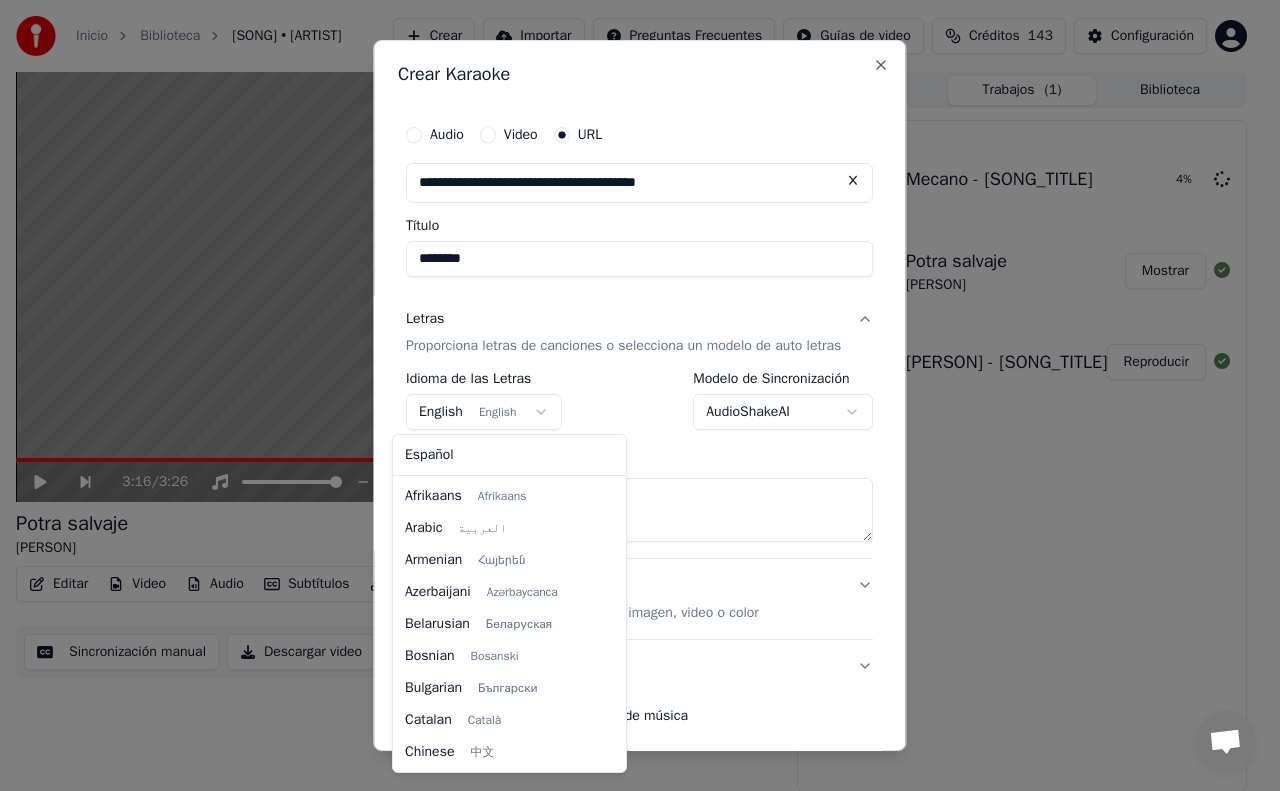 scroll, scrollTop: 160, scrollLeft: 0, axis: vertical 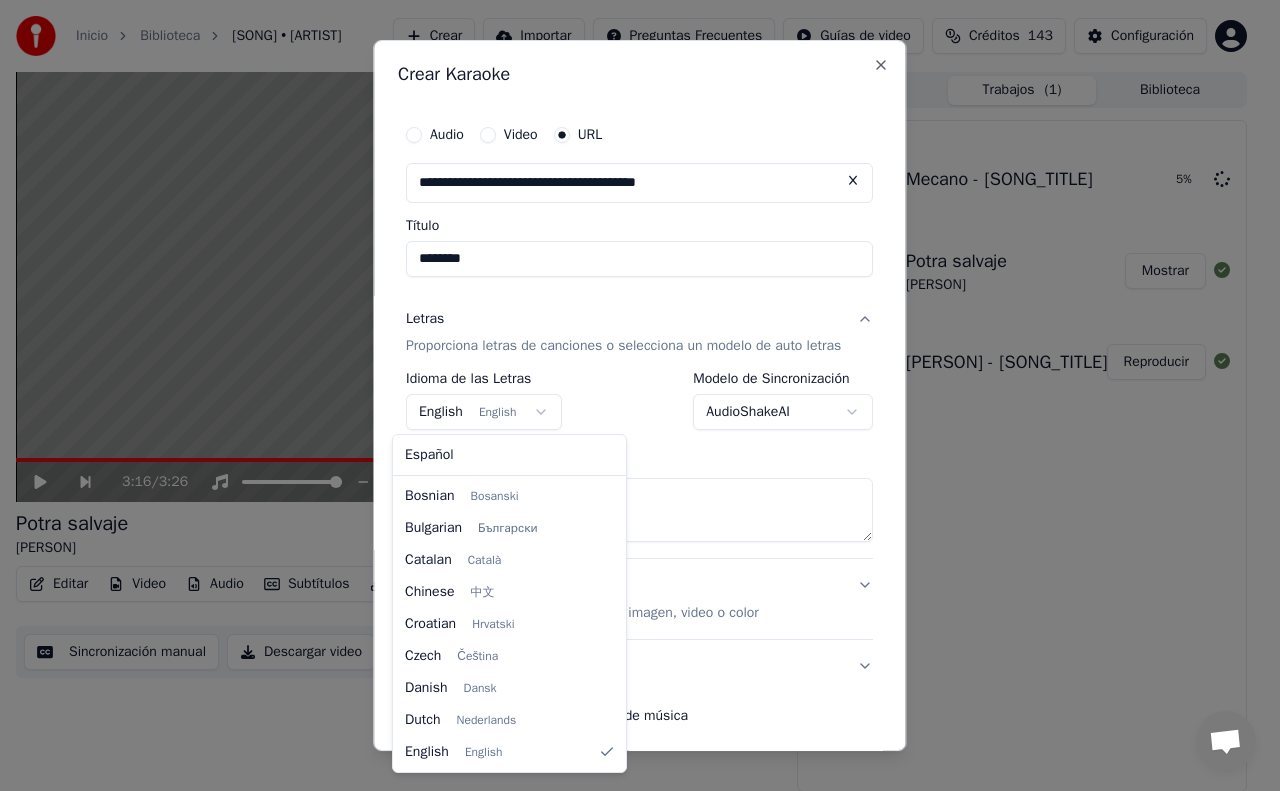 select on "**" 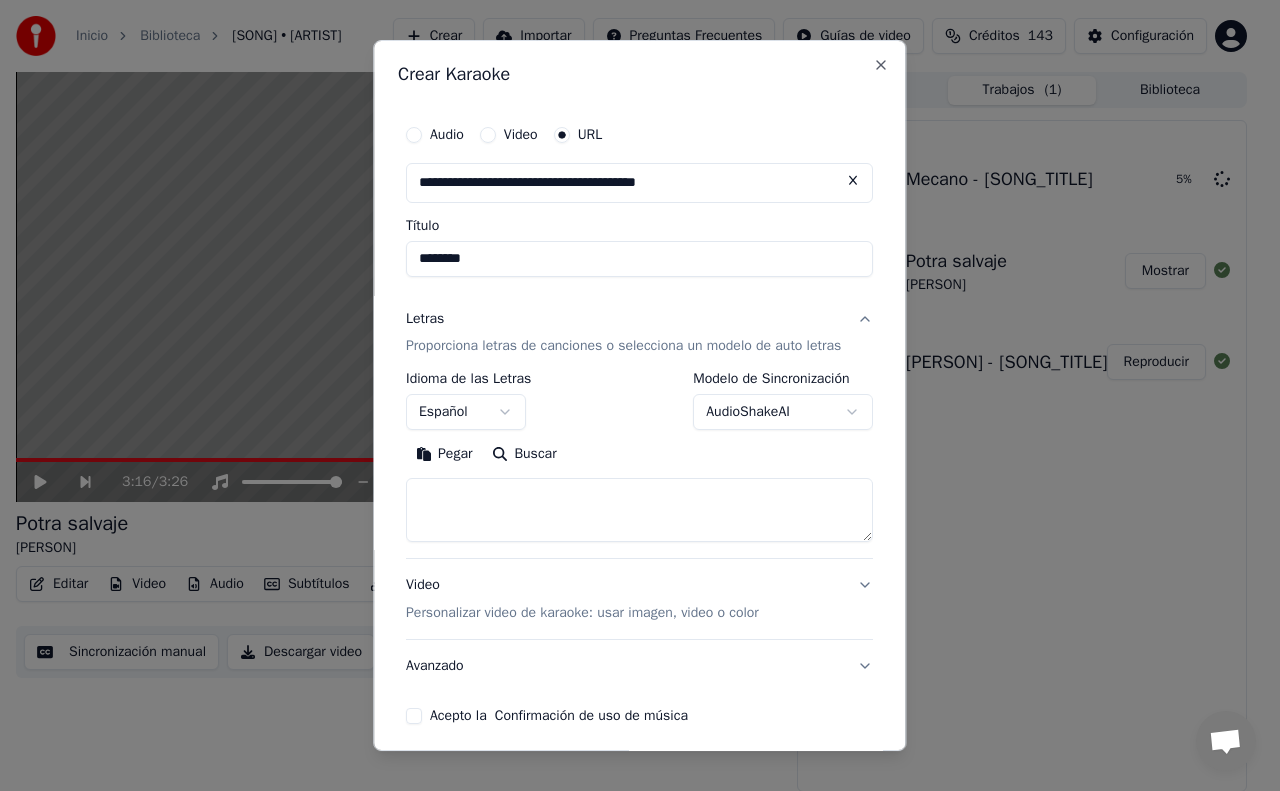 click at bounding box center (639, 511) 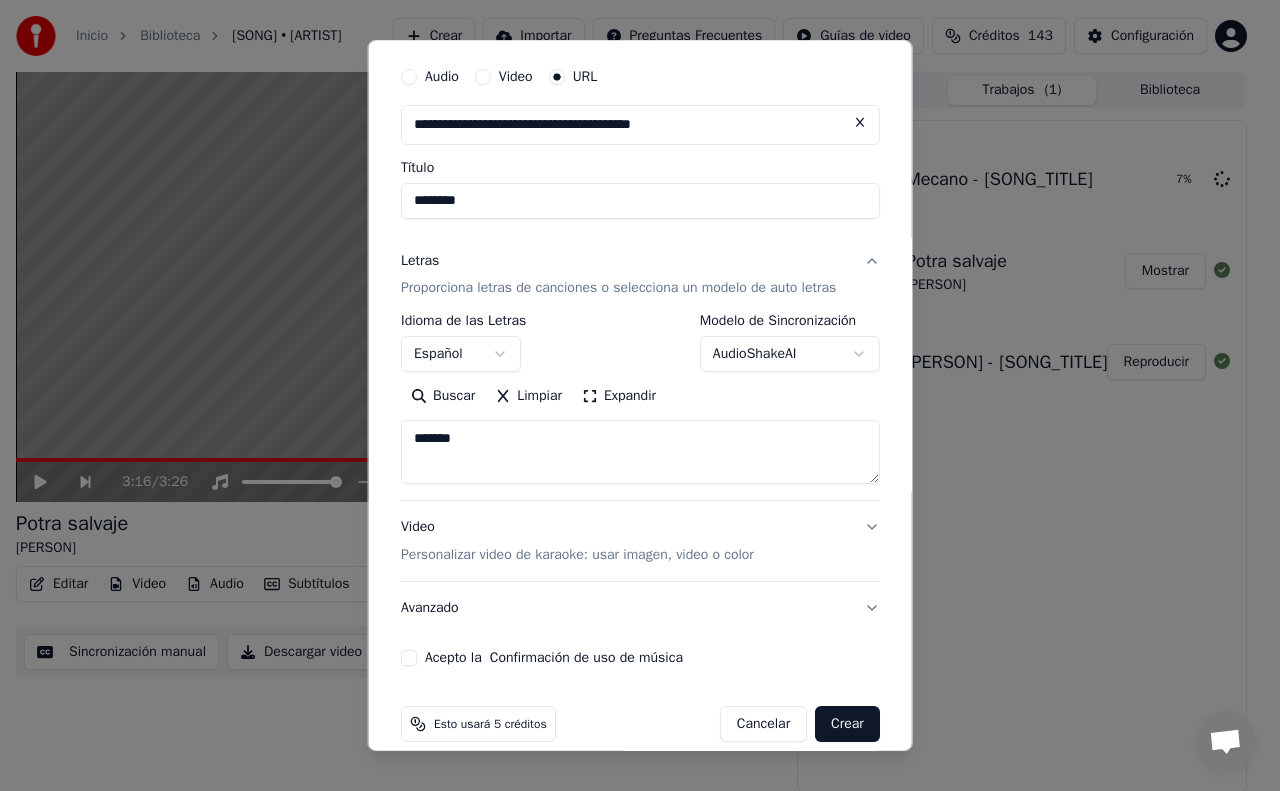 scroll, scrollTop: 80, scrollLeft: 0, axis: vertical 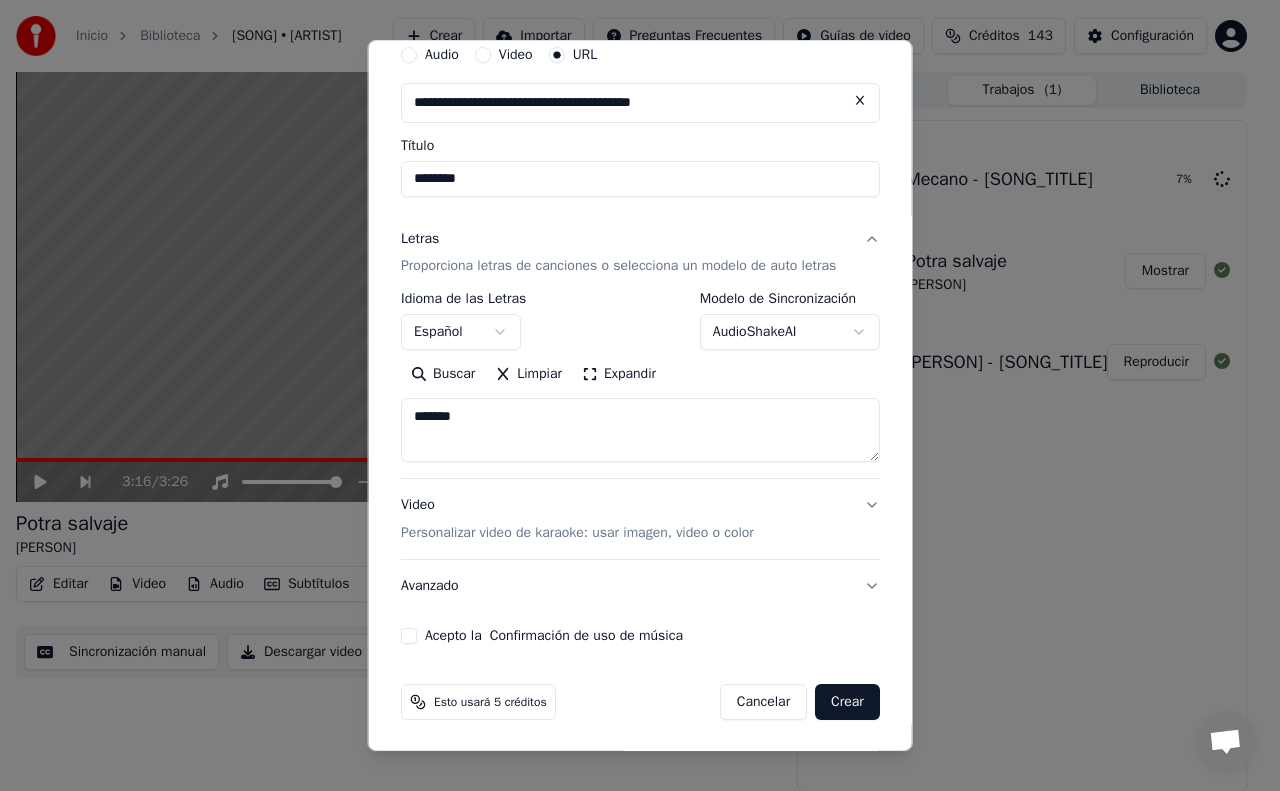 type on "*******" 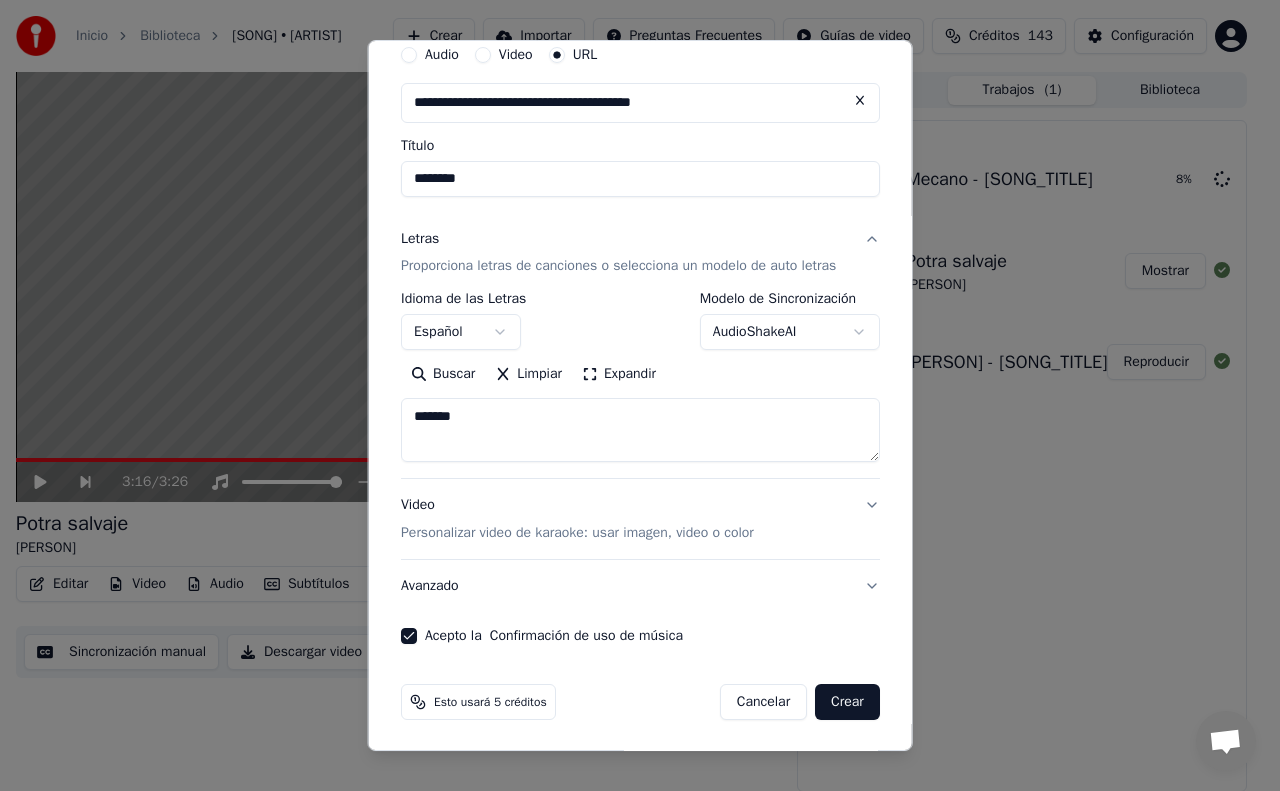 click on "Crear" at bounding box center [847, 702] 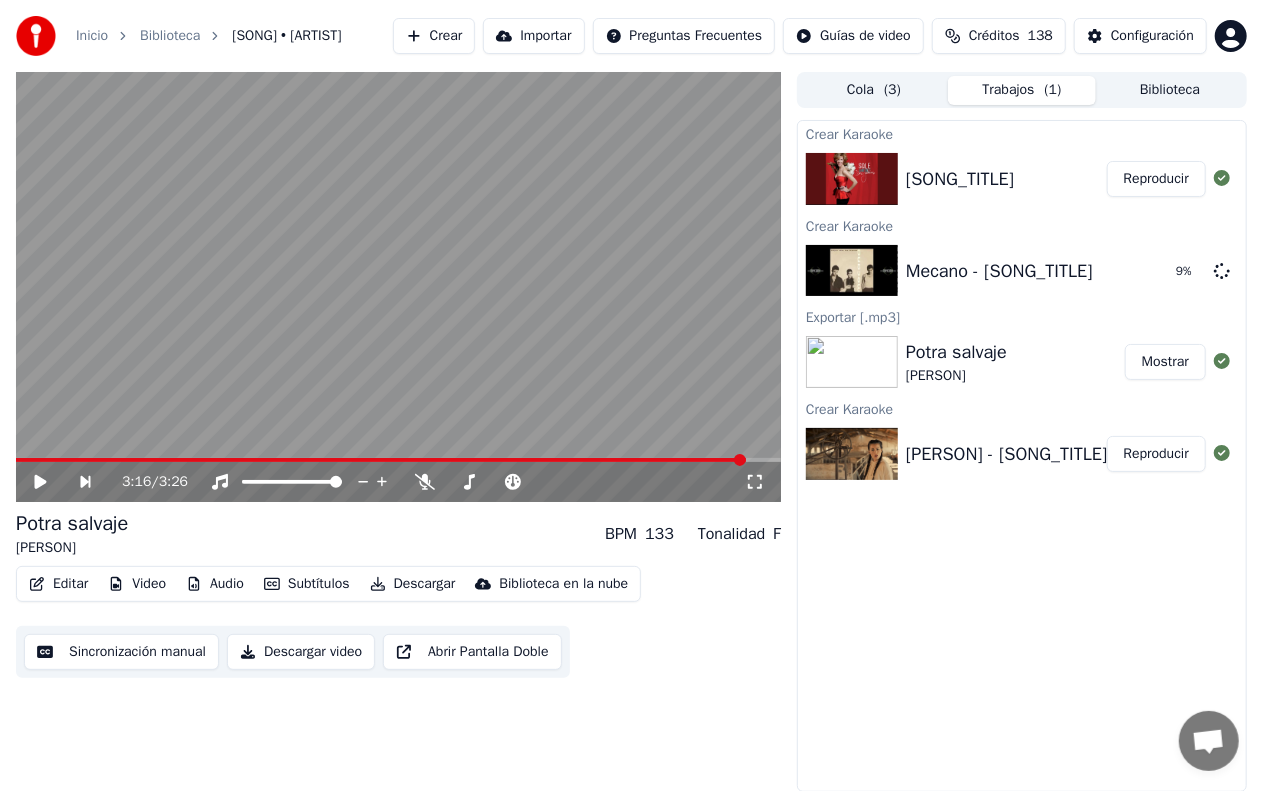 click on "Crear" at bounding box center (434, 36) 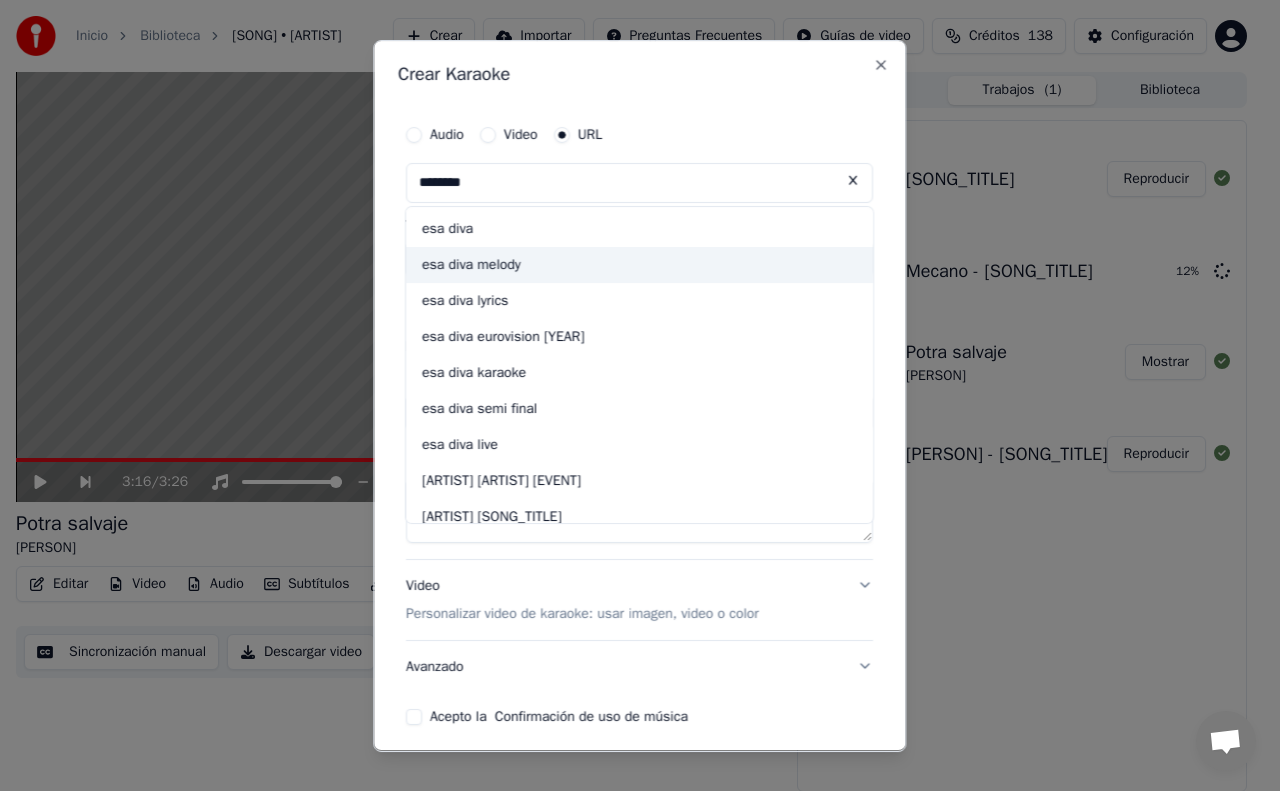 click on "esa diva melody" at bounding box center [639, 265] 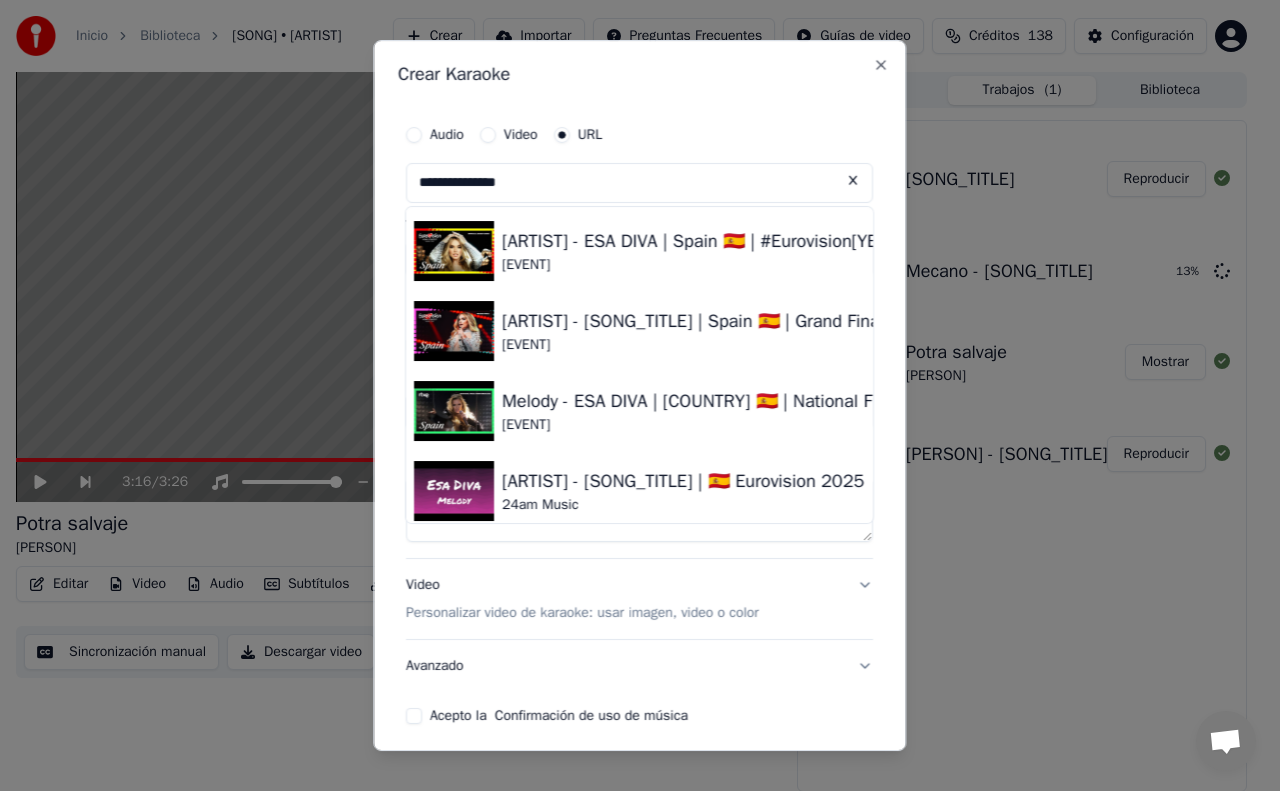 click at bounding box center (454, 491) 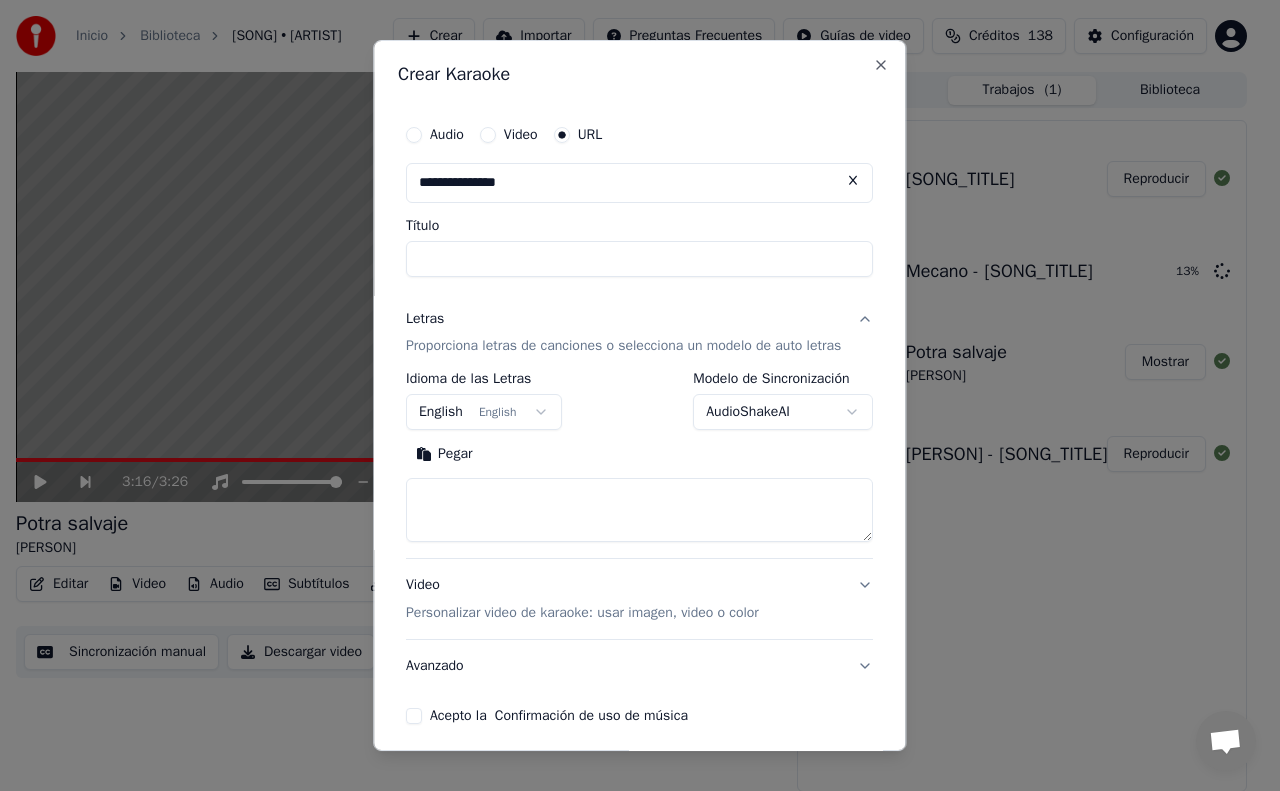 type on "**********" 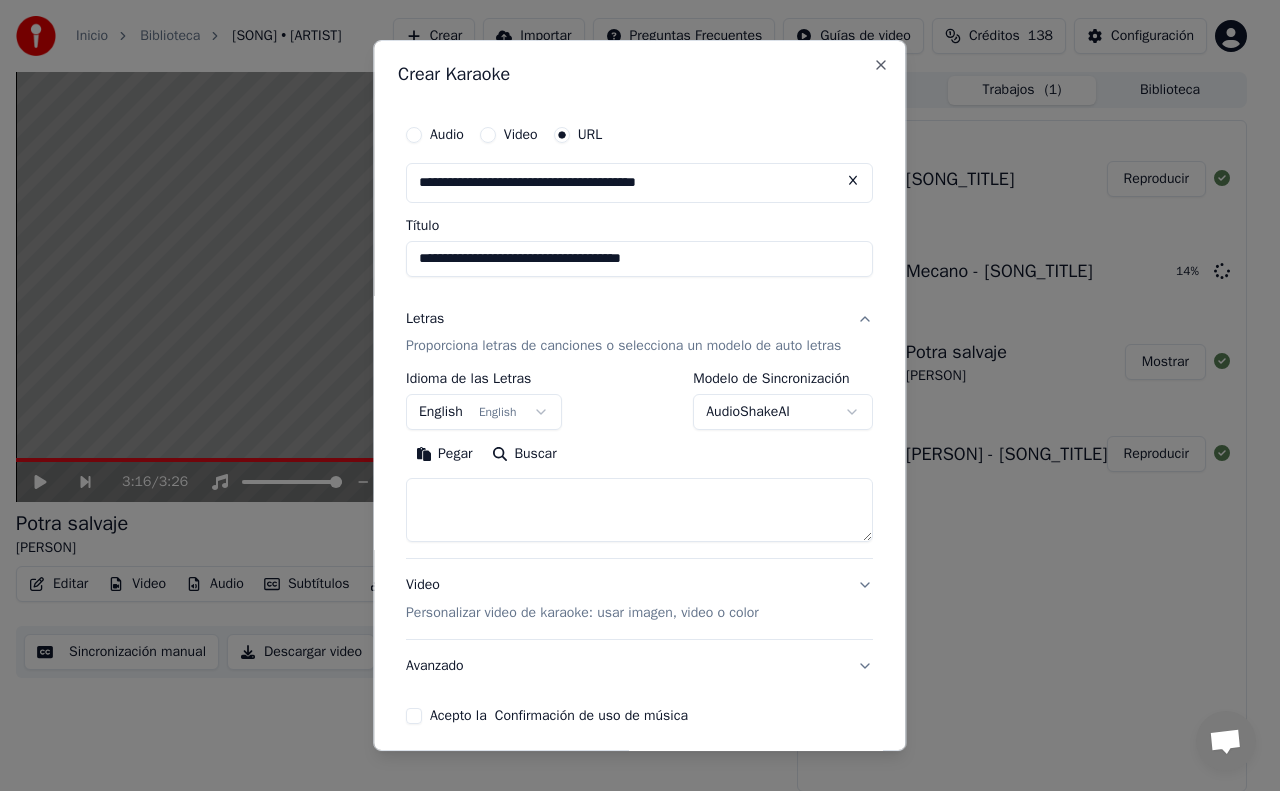 scroll, scrollTop: 80, scrollLeft: 0, axis: vertical 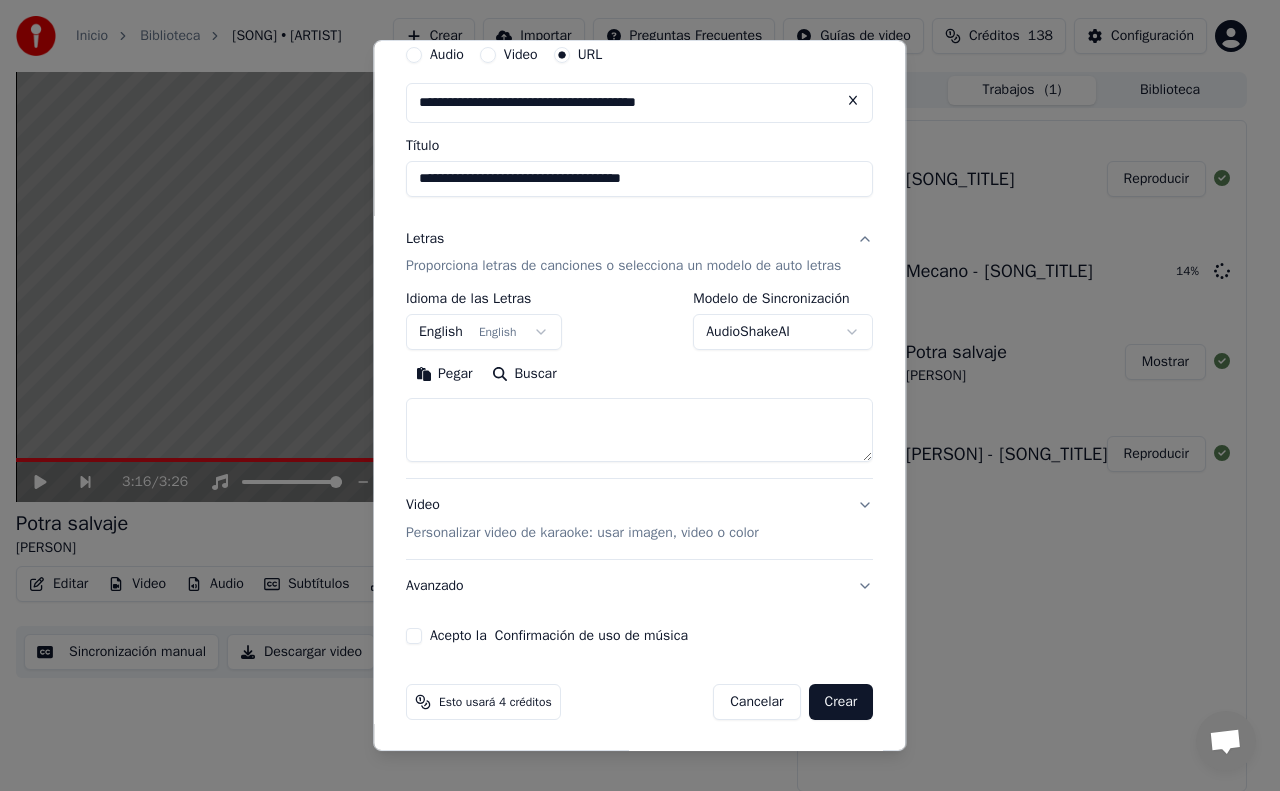 click at bounding box center (639, 431) 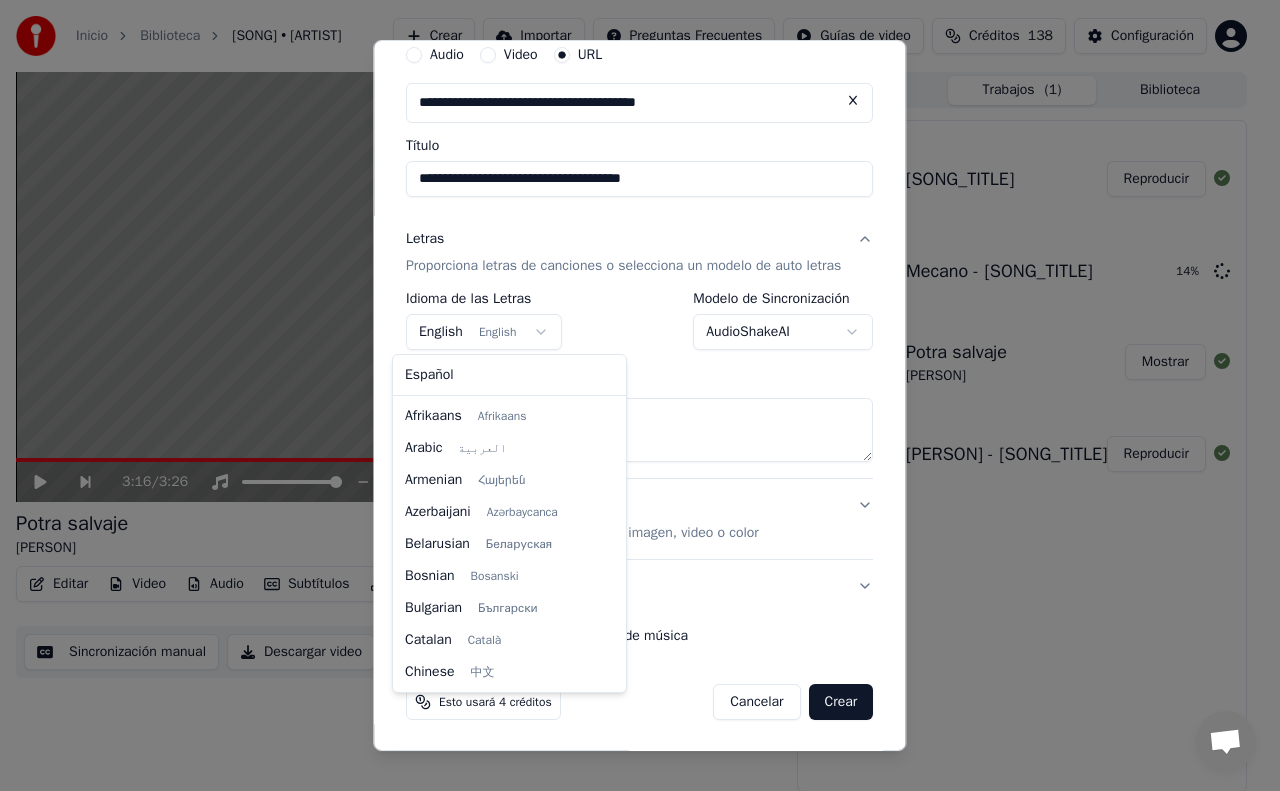 click on "English English" at bounding box center (484, 333) 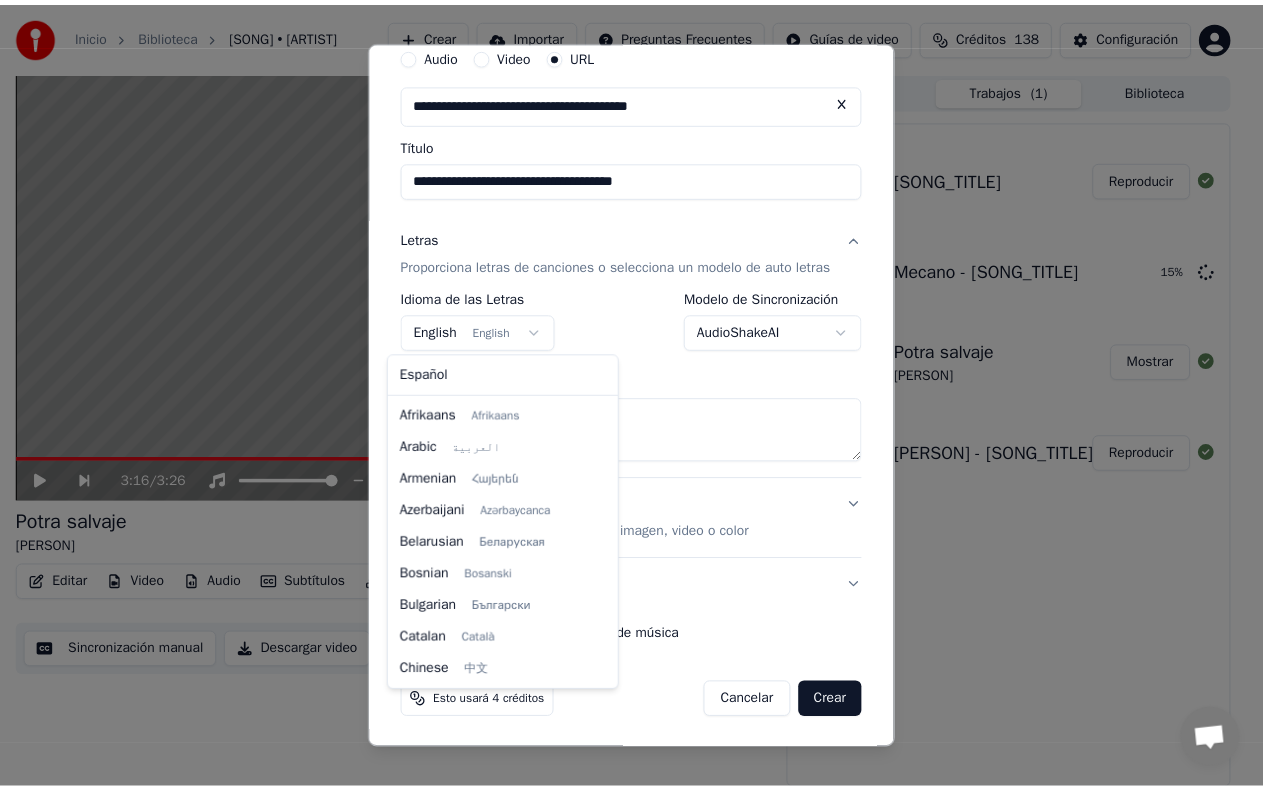 scroll, scrollTop: 160, scrollLeft: 0, axis: vertical 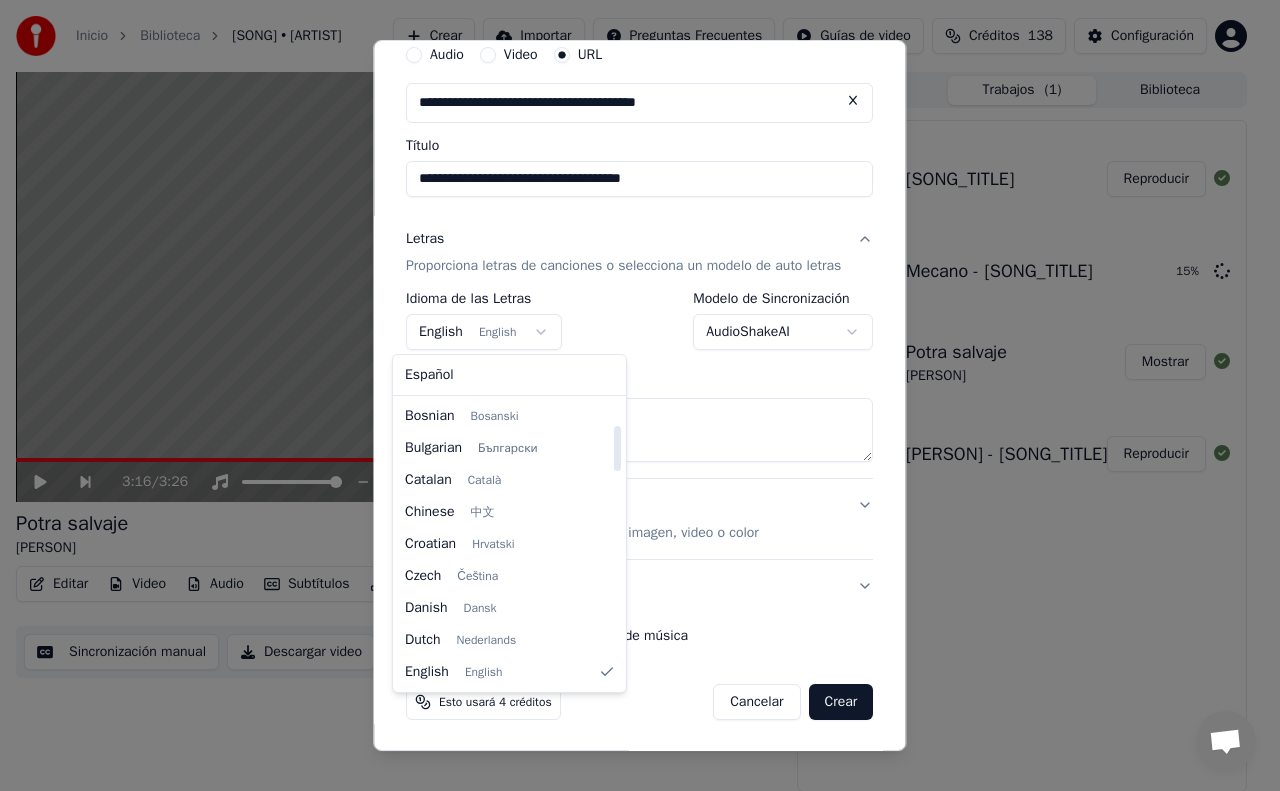 select on "**" 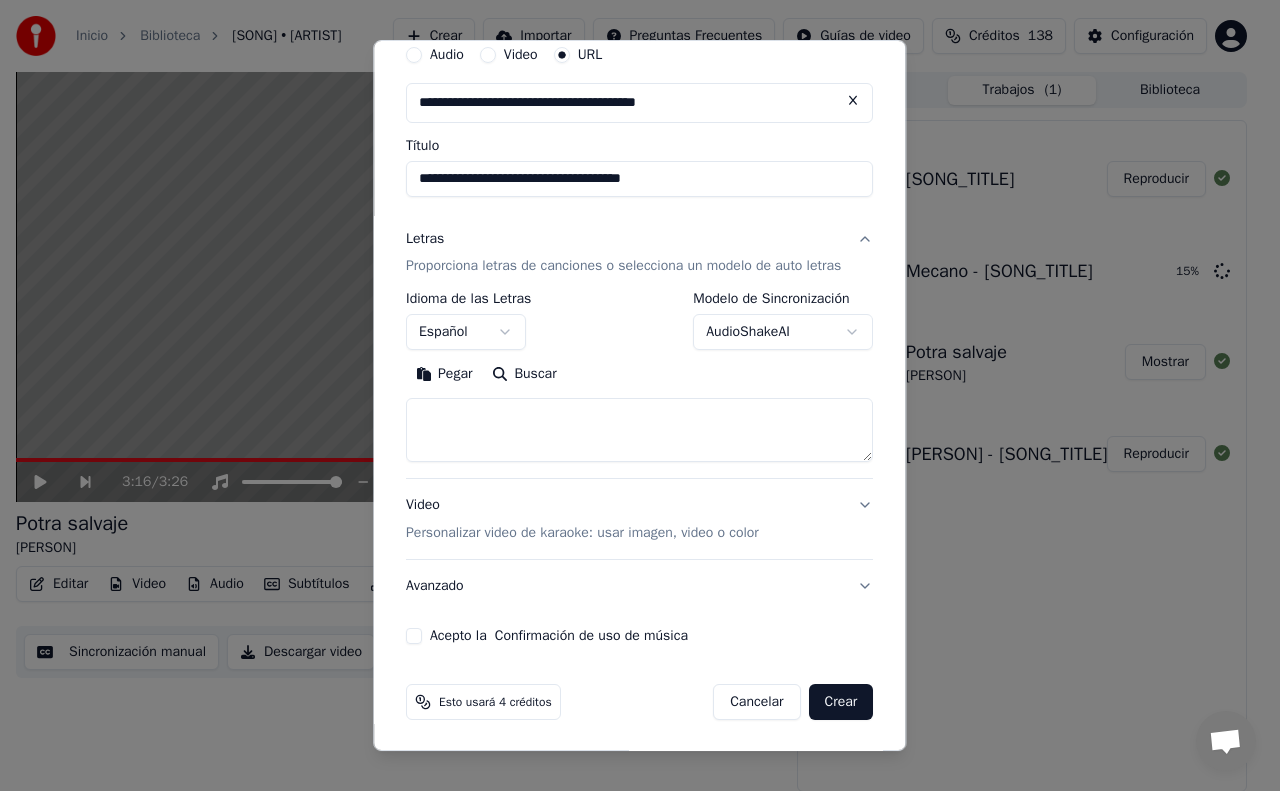 click at bounding box center [639, 431] 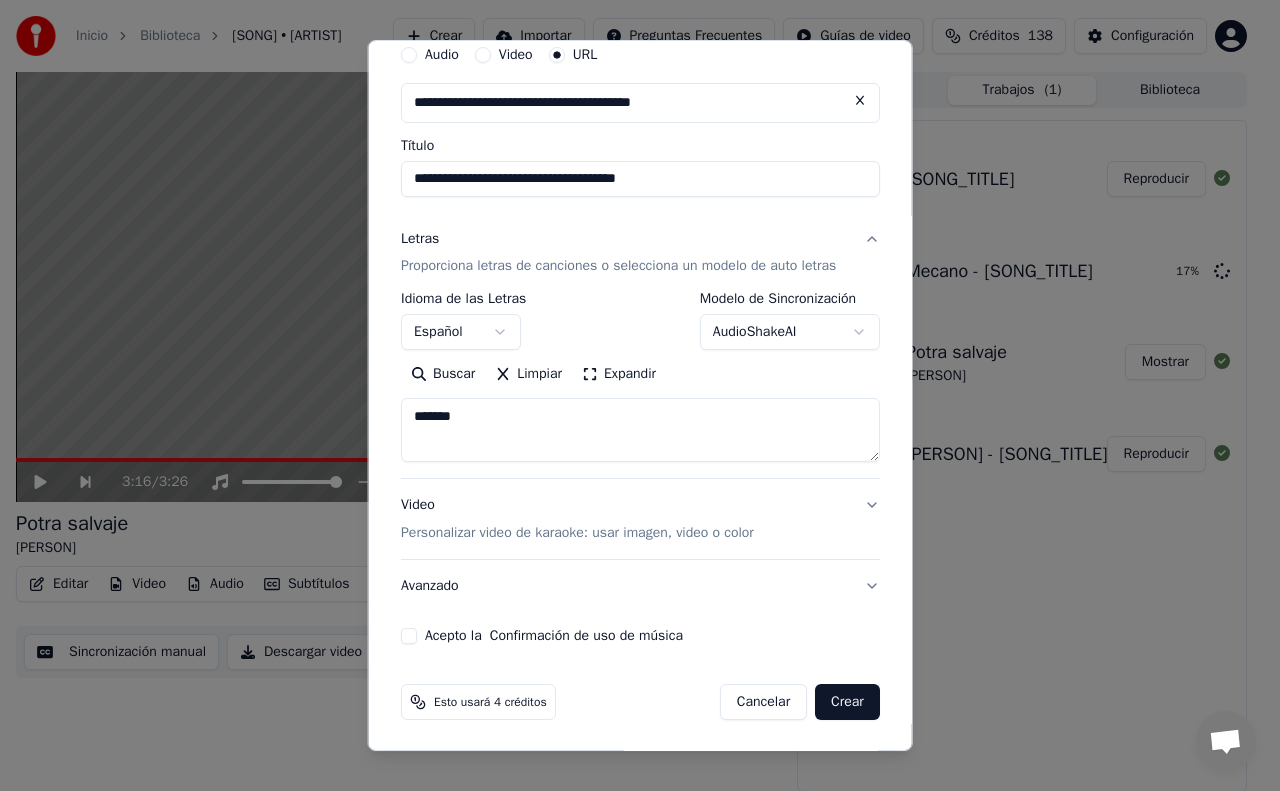 type on "*******" 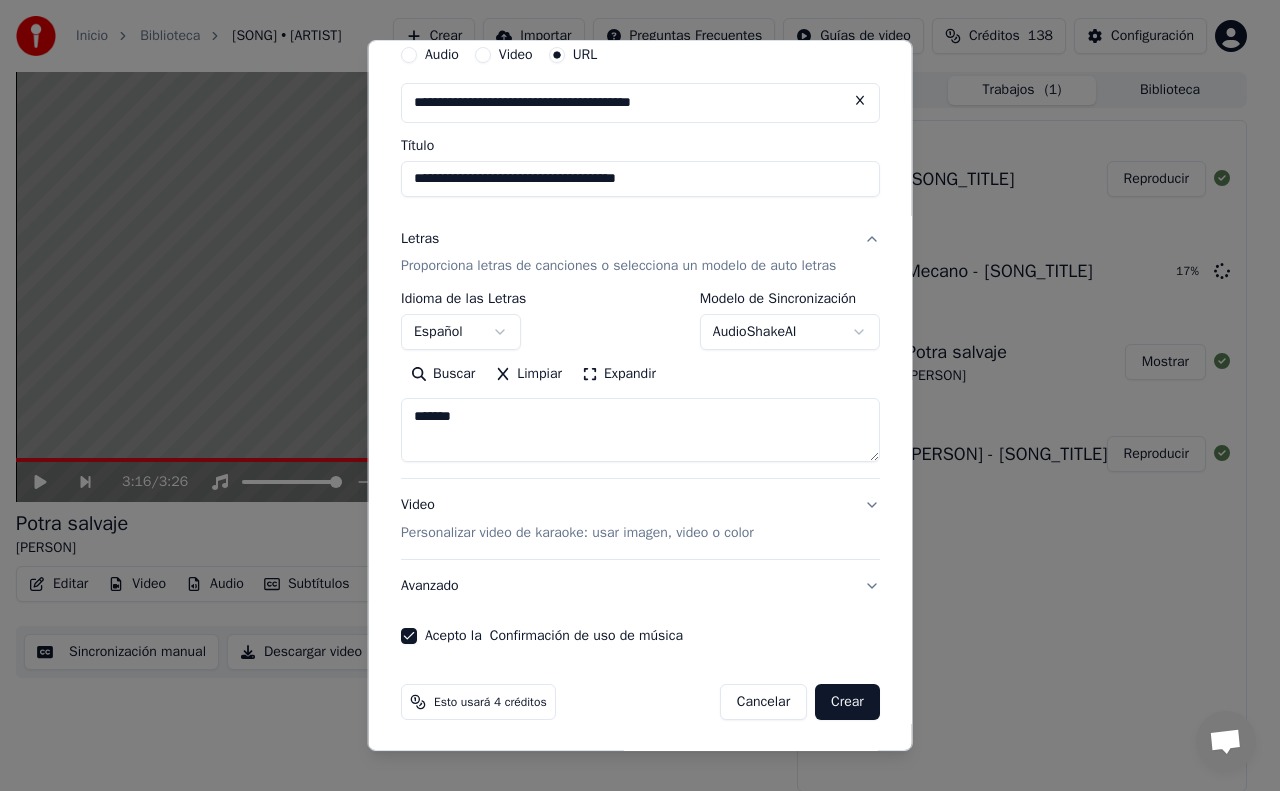 click on "Crear" at bounding box center [847, 702] 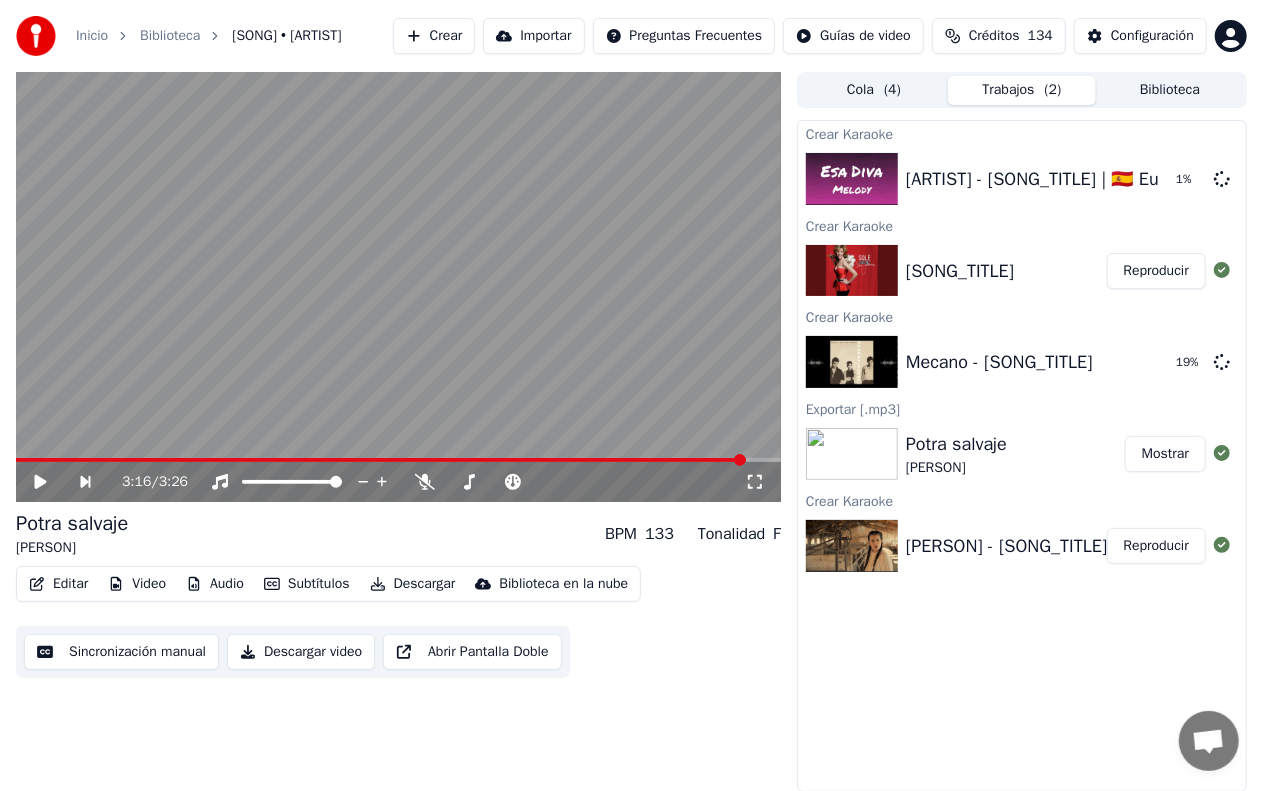 click on "Reproducir" at bounding box center (1156, 271) 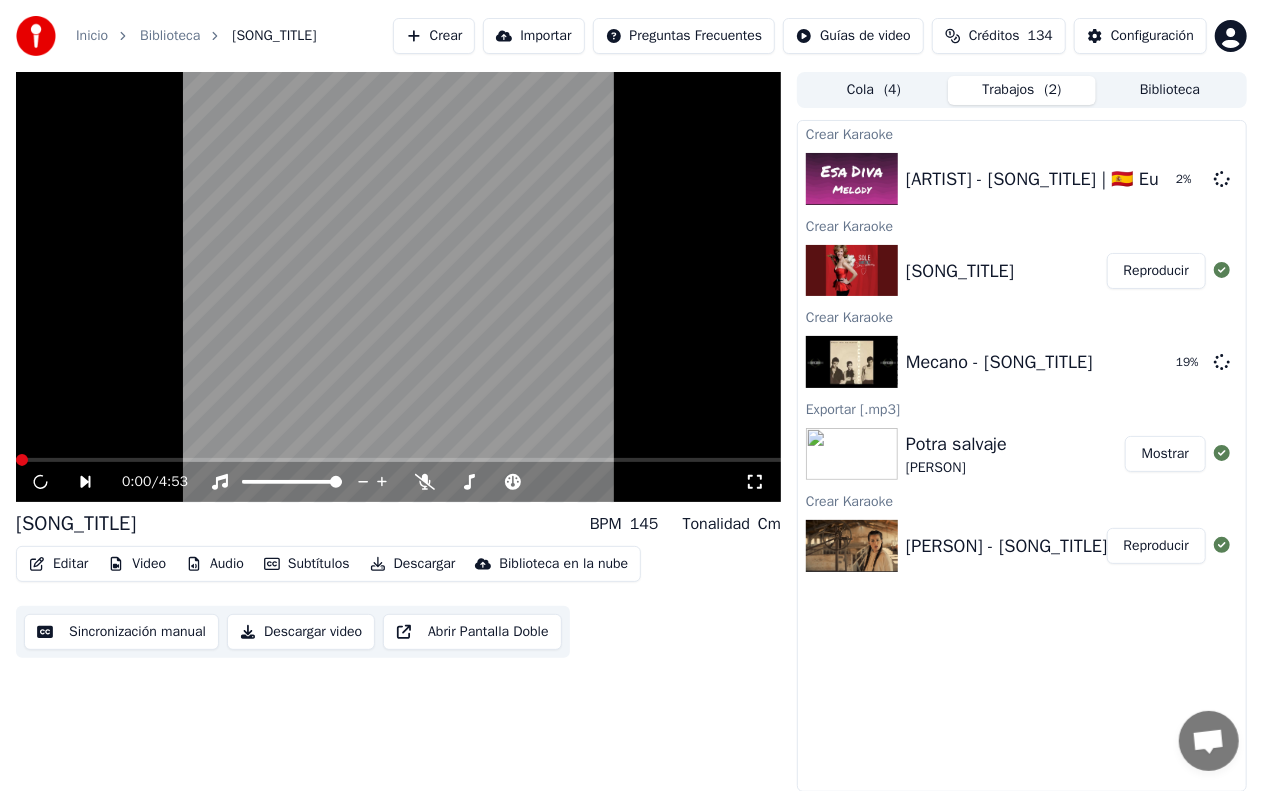 type 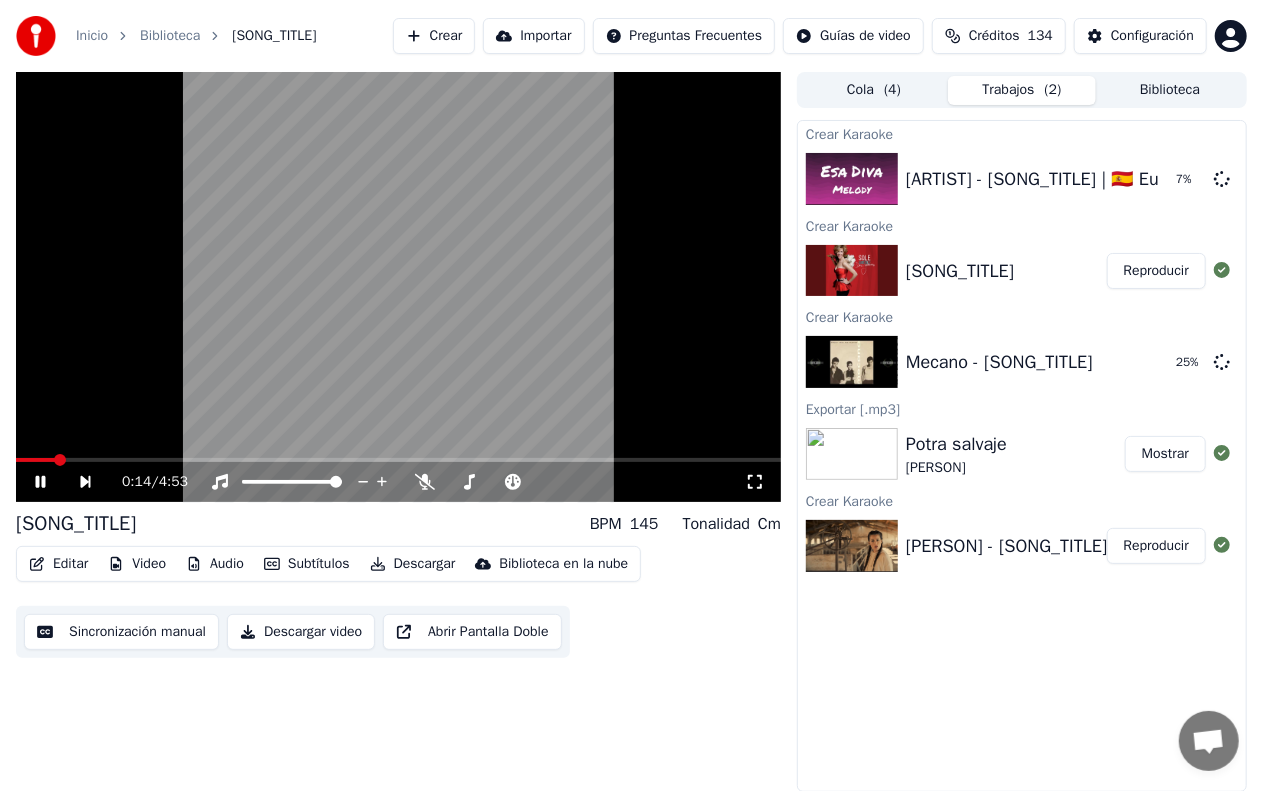 click 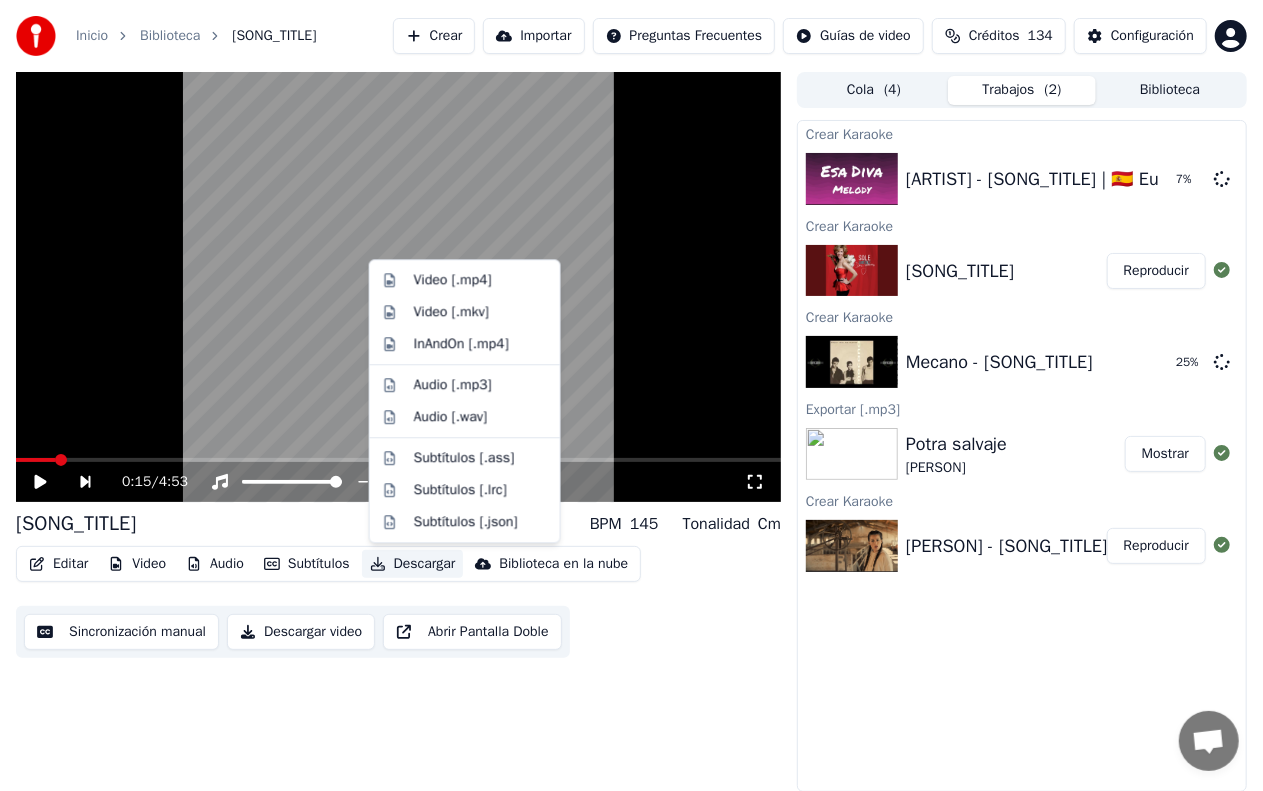 click on "Descargar" at bounding box center (413, 564) 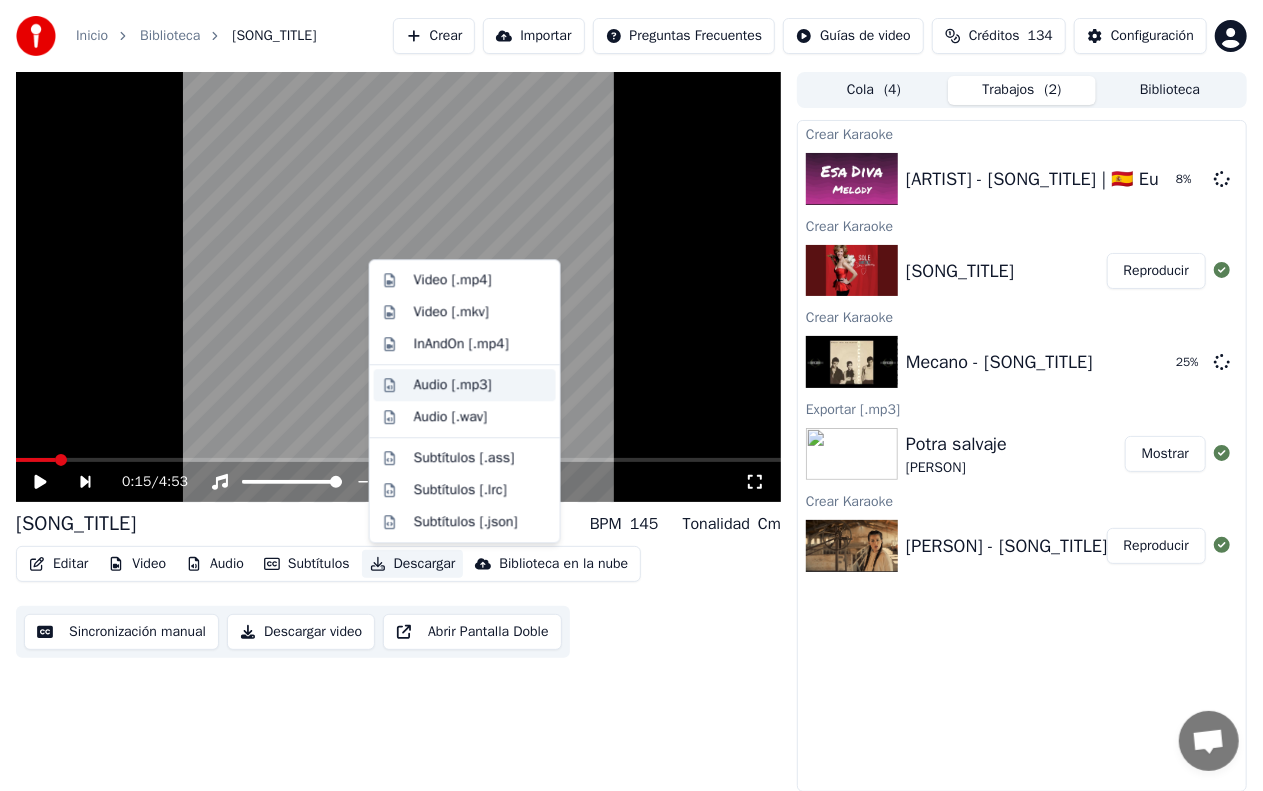 click on "Audio [.mp3]" at bounding box center [453, 385] 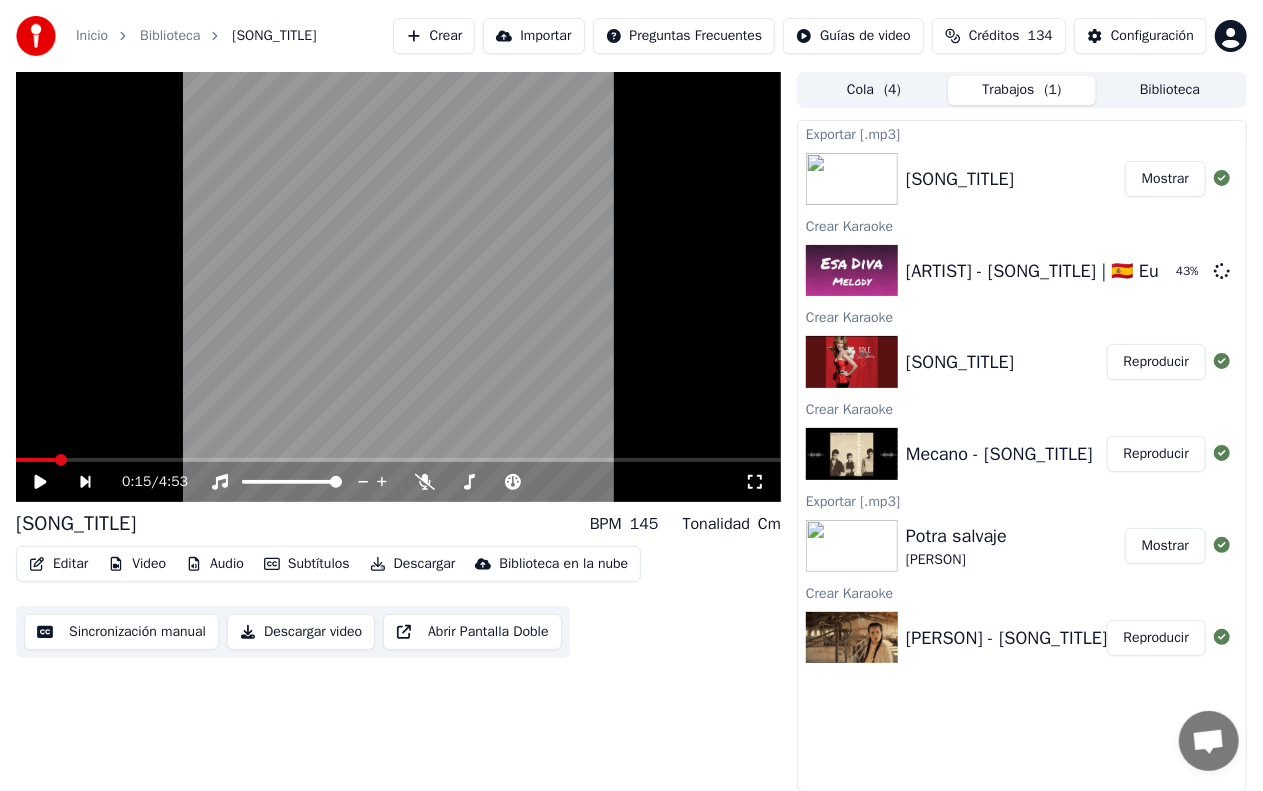 click on "Mostrar" at bounding box center [1165, 179] 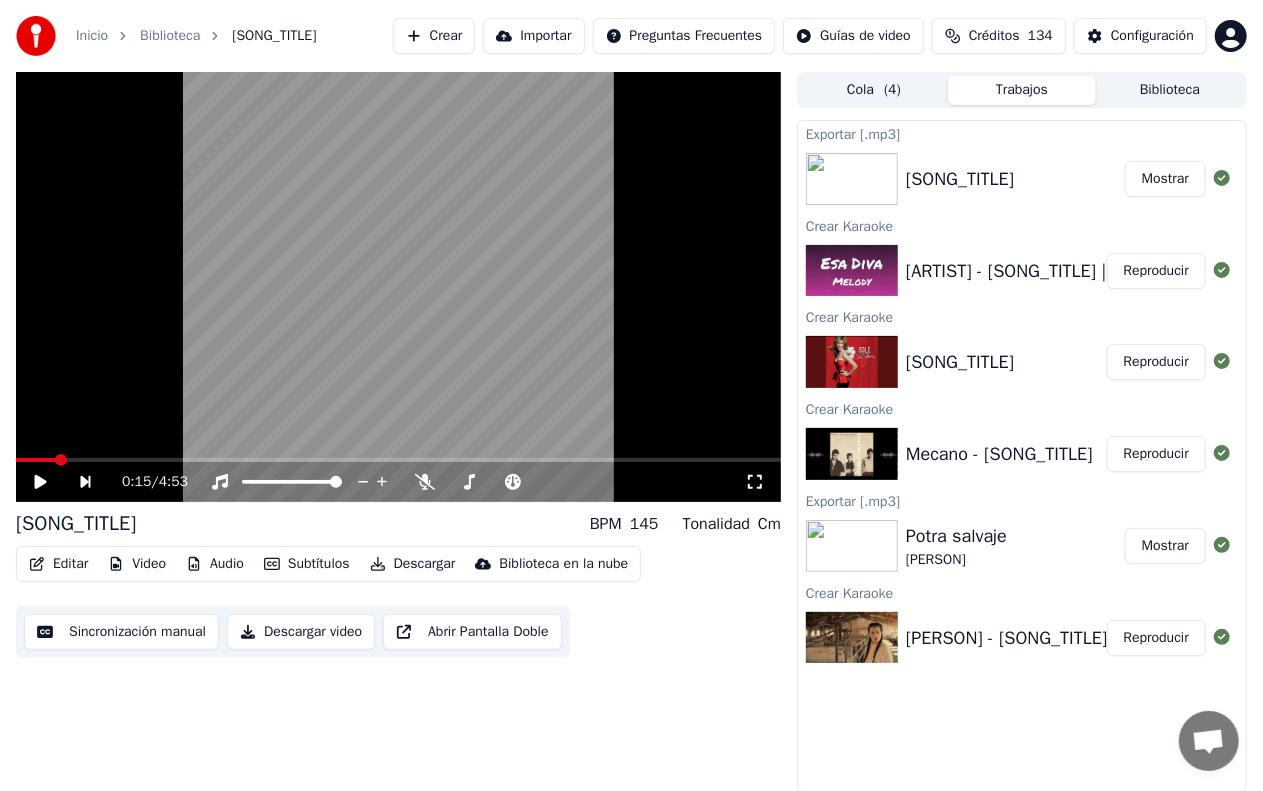 click on "Reproducir" at bounding box center (1156, 454) 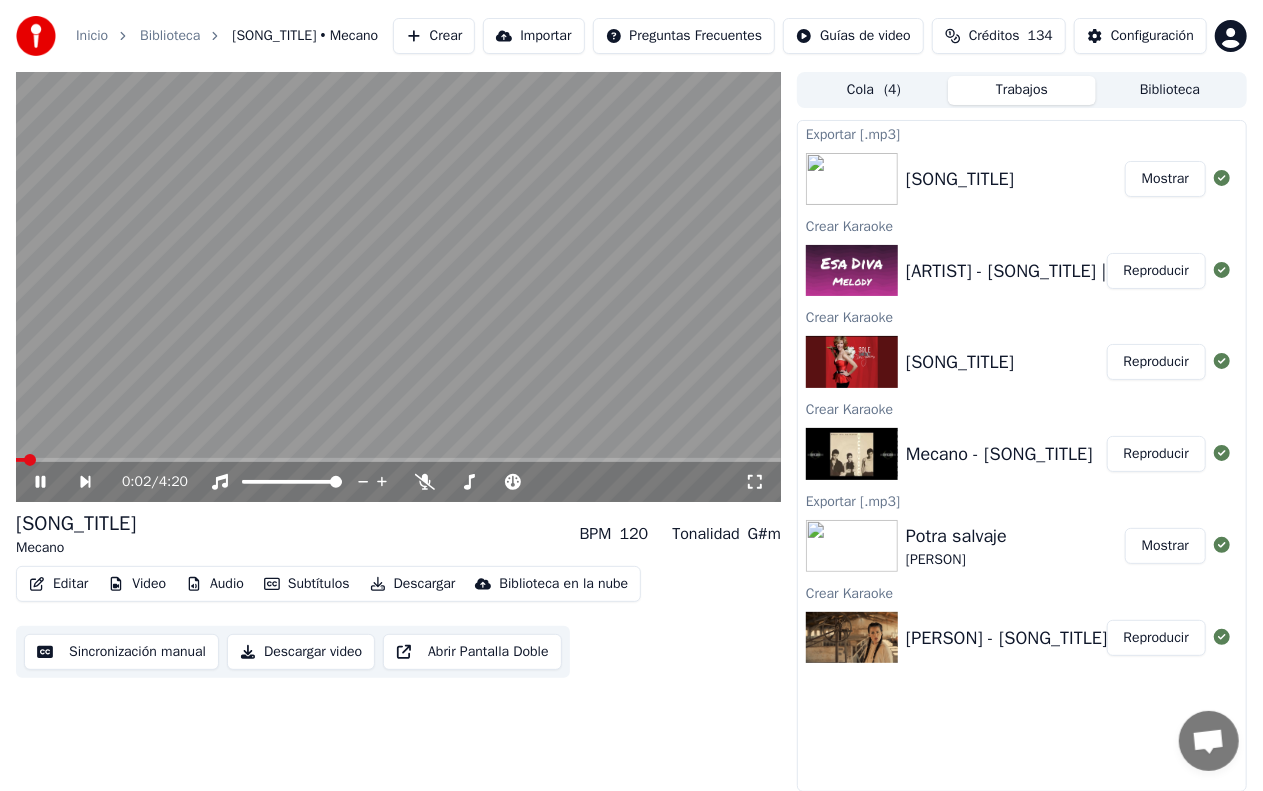 click at bounding box center (398, 460) 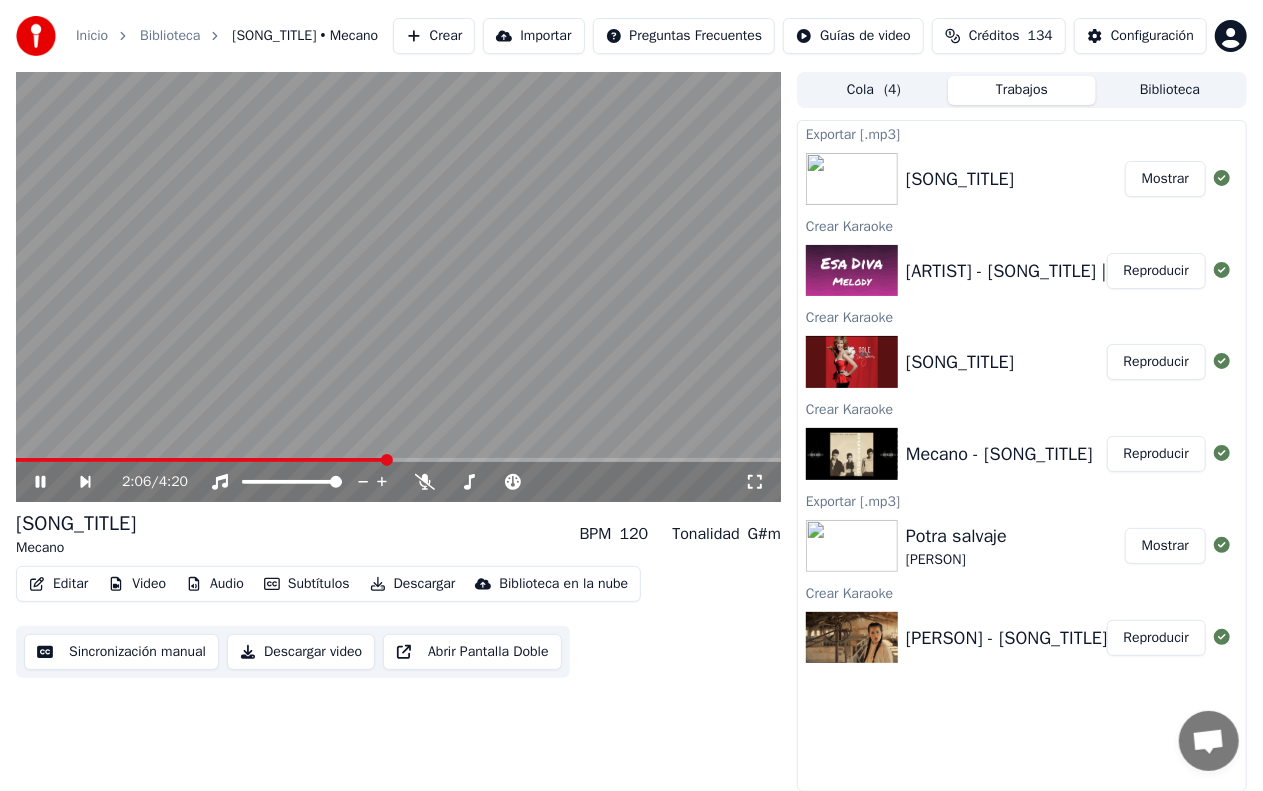 click 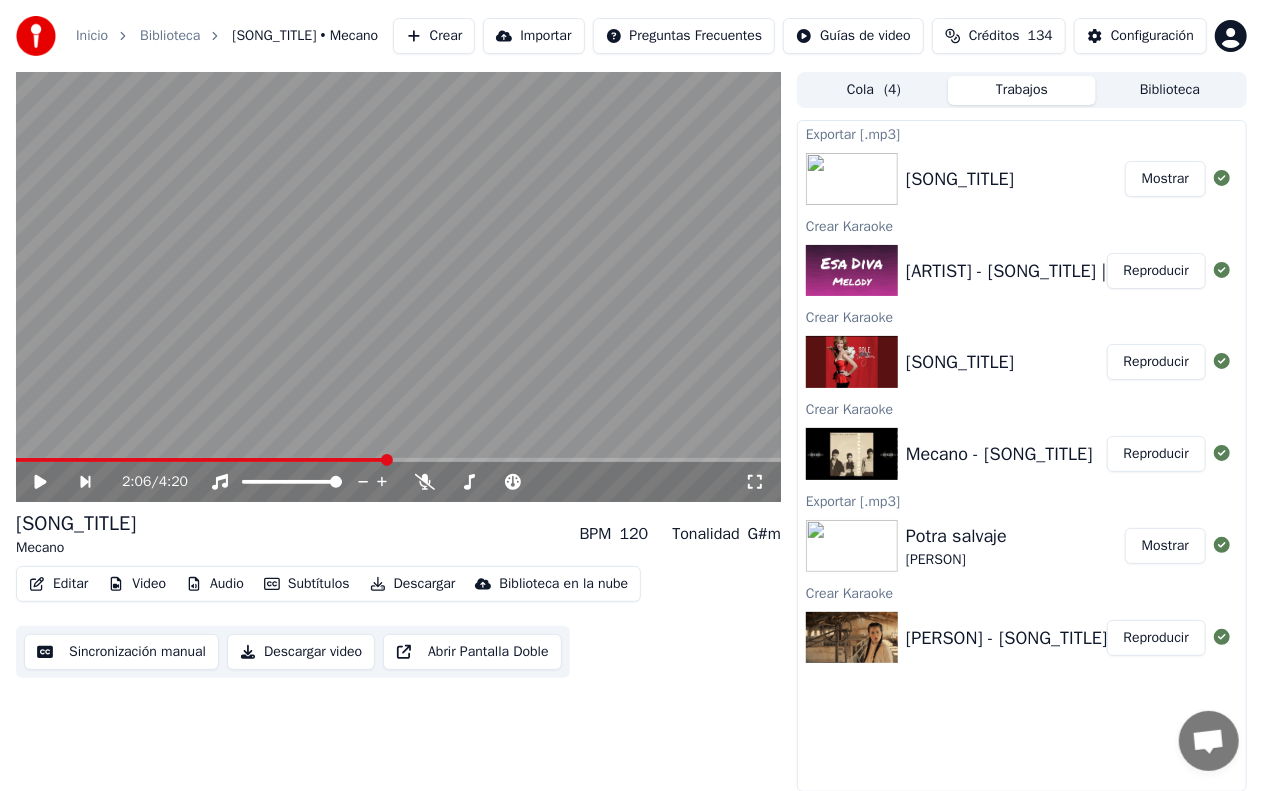 click on "Descargar" at bounding box center [413, 584] 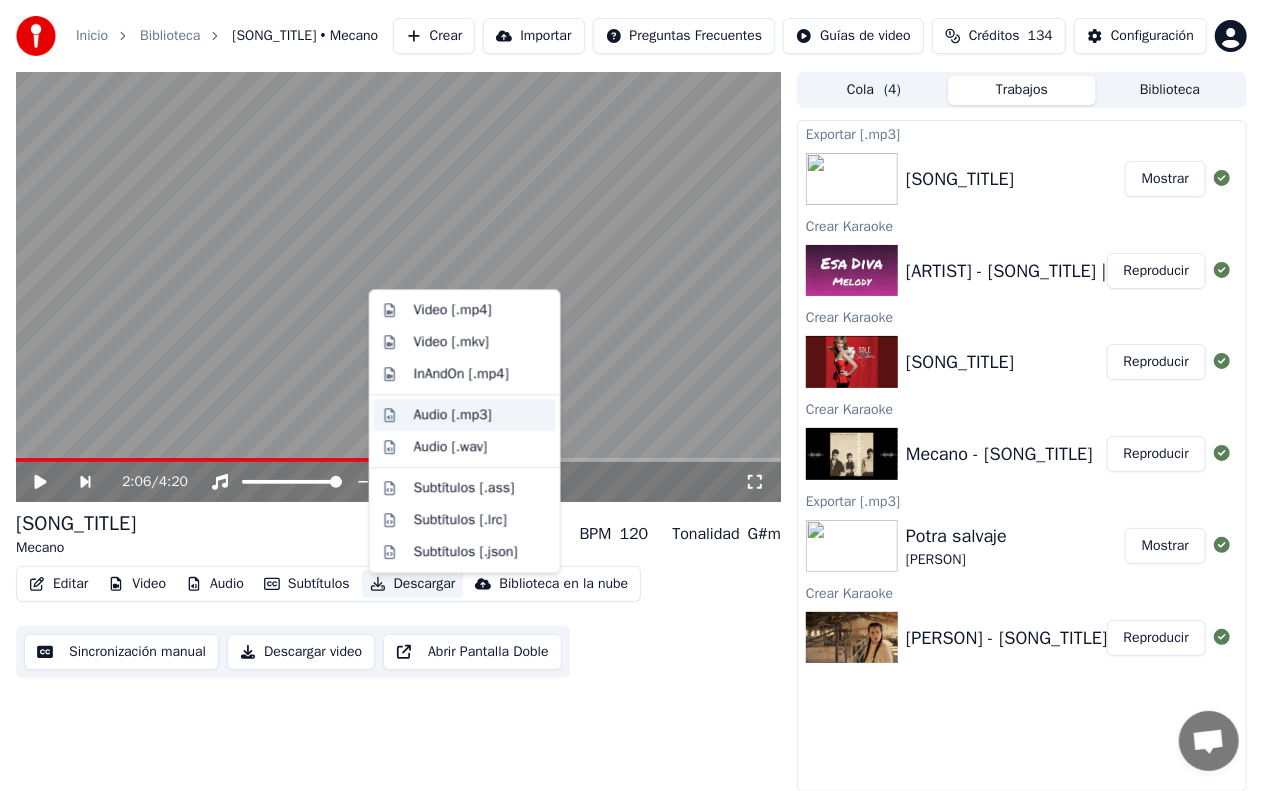 click on "Audio [.mp3]" at bounding box center (453, 415) 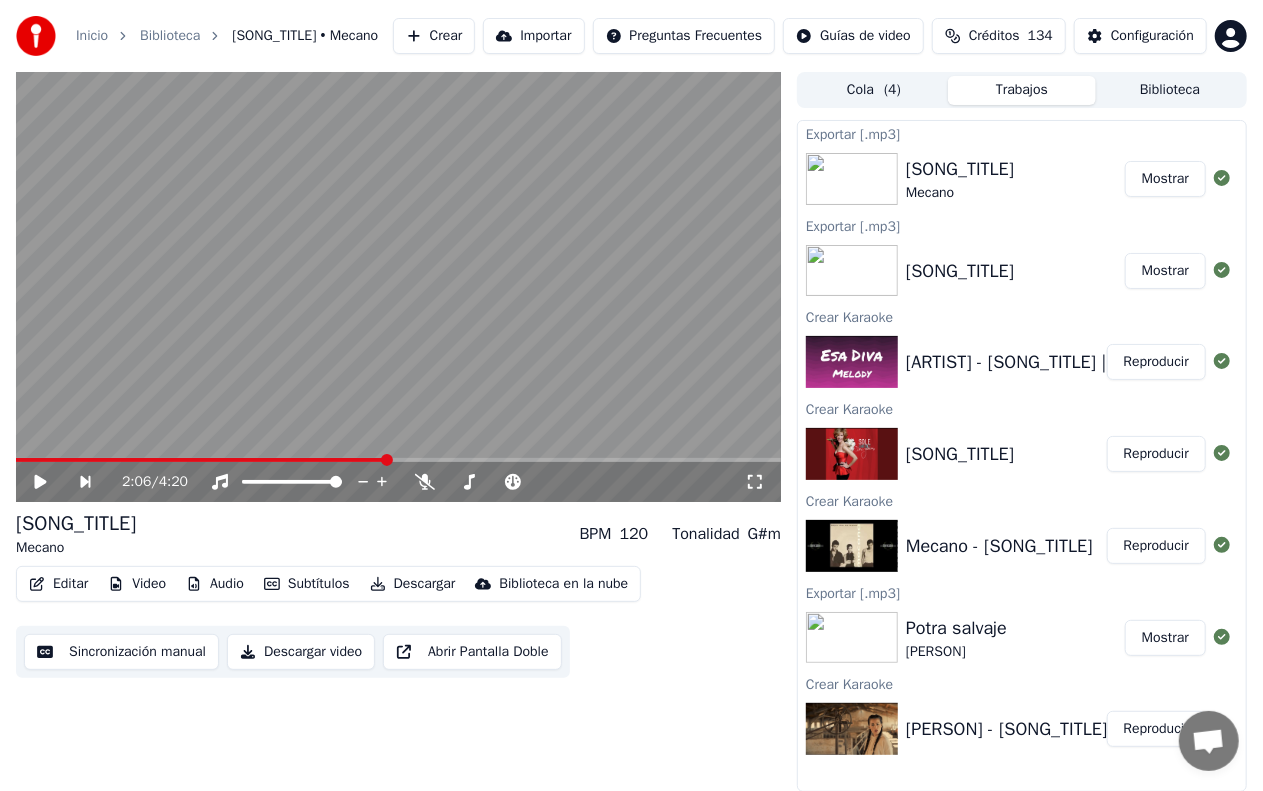 click on "Mostrar" at bounding box center (1165, 179) 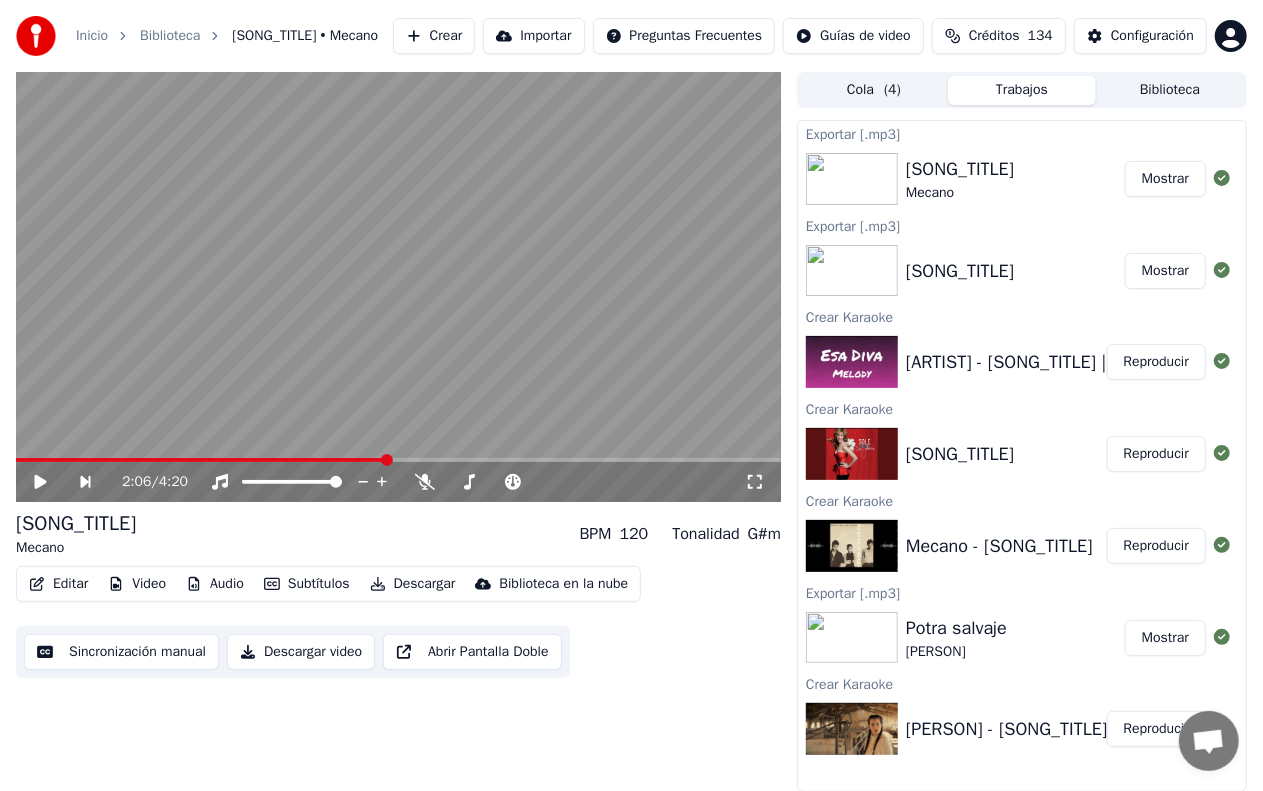 click on "Reproducir" at bounding box center (1156, 362) 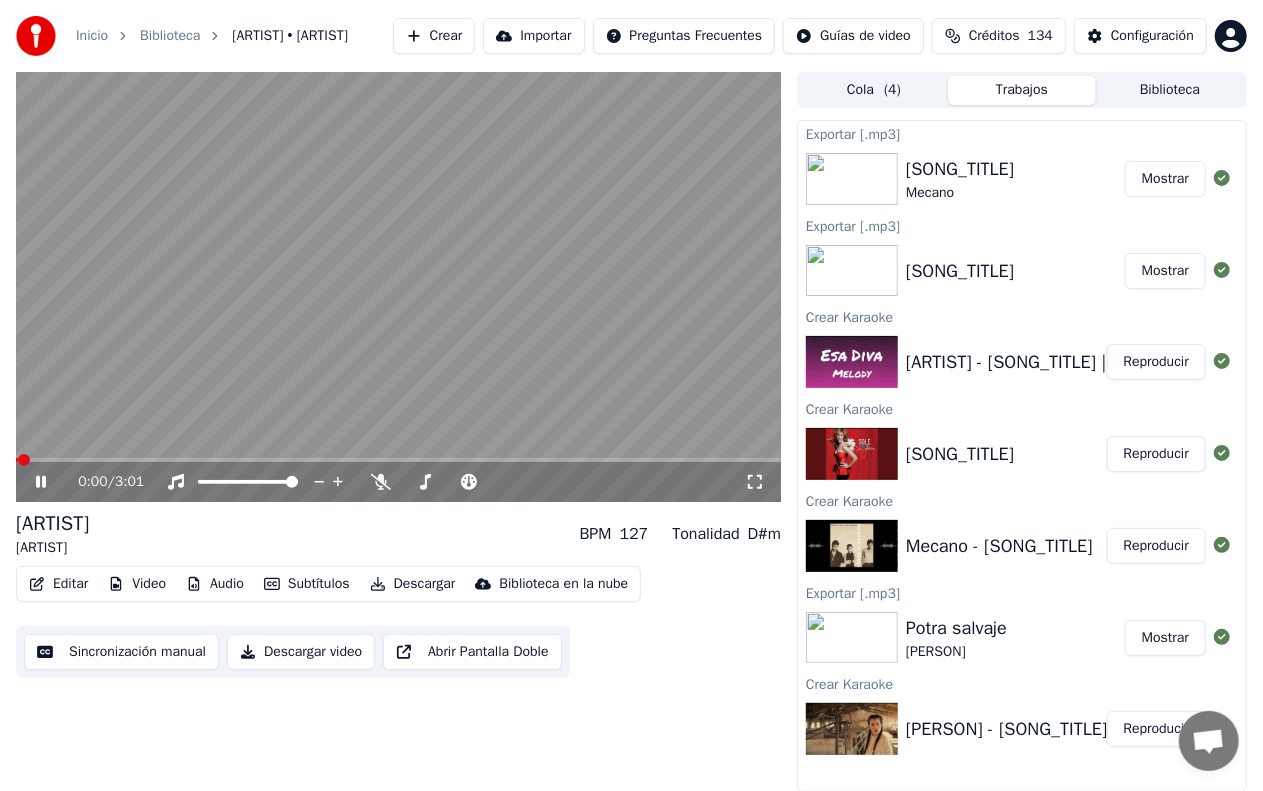 type 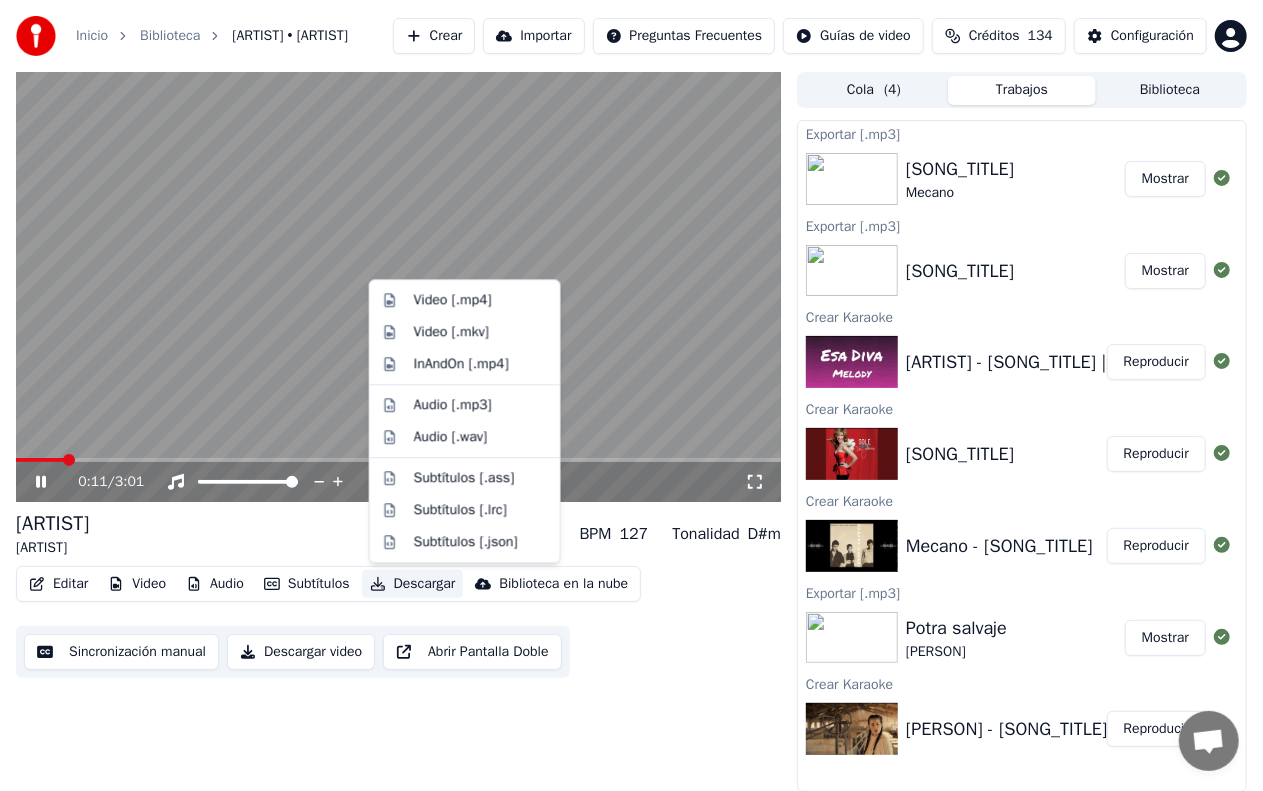click on "Descargar" at bounding box center [413, 584] 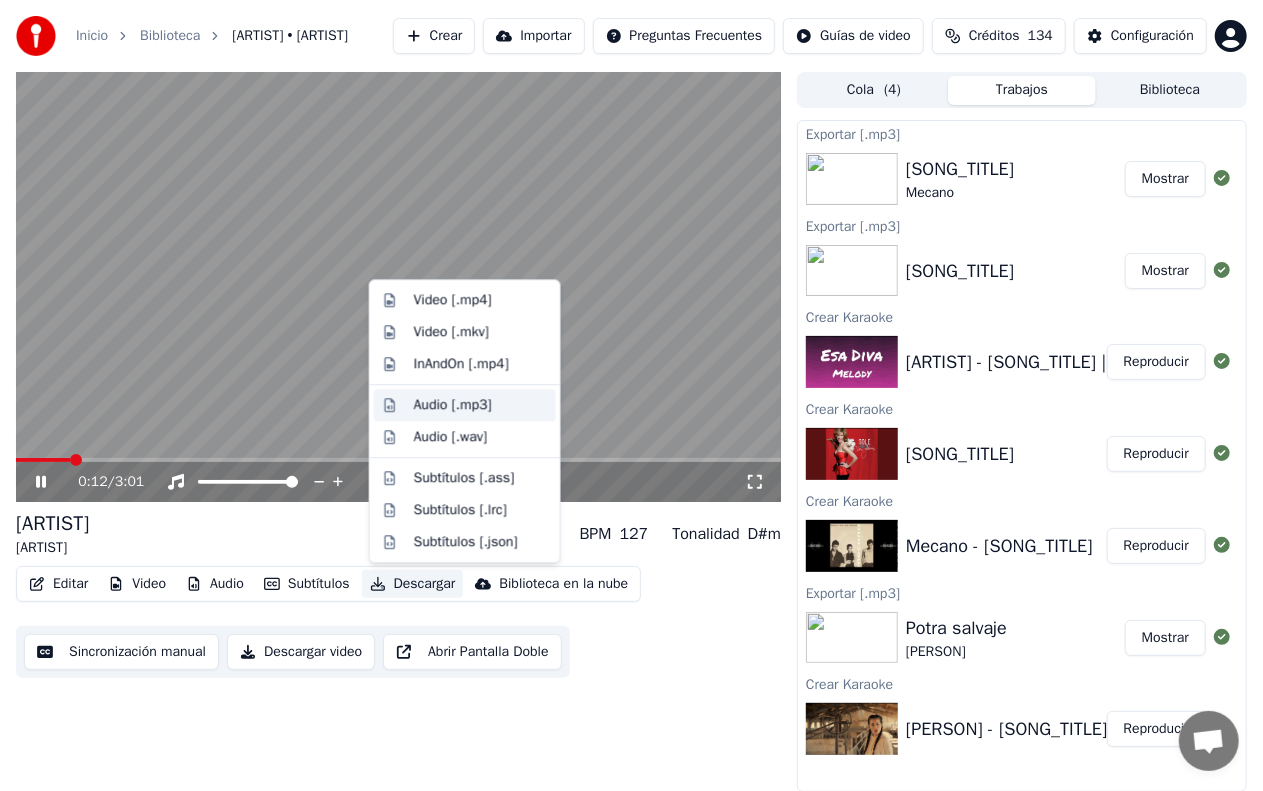 click on "Audio [.mp3]" at bounding box center [453, 405] 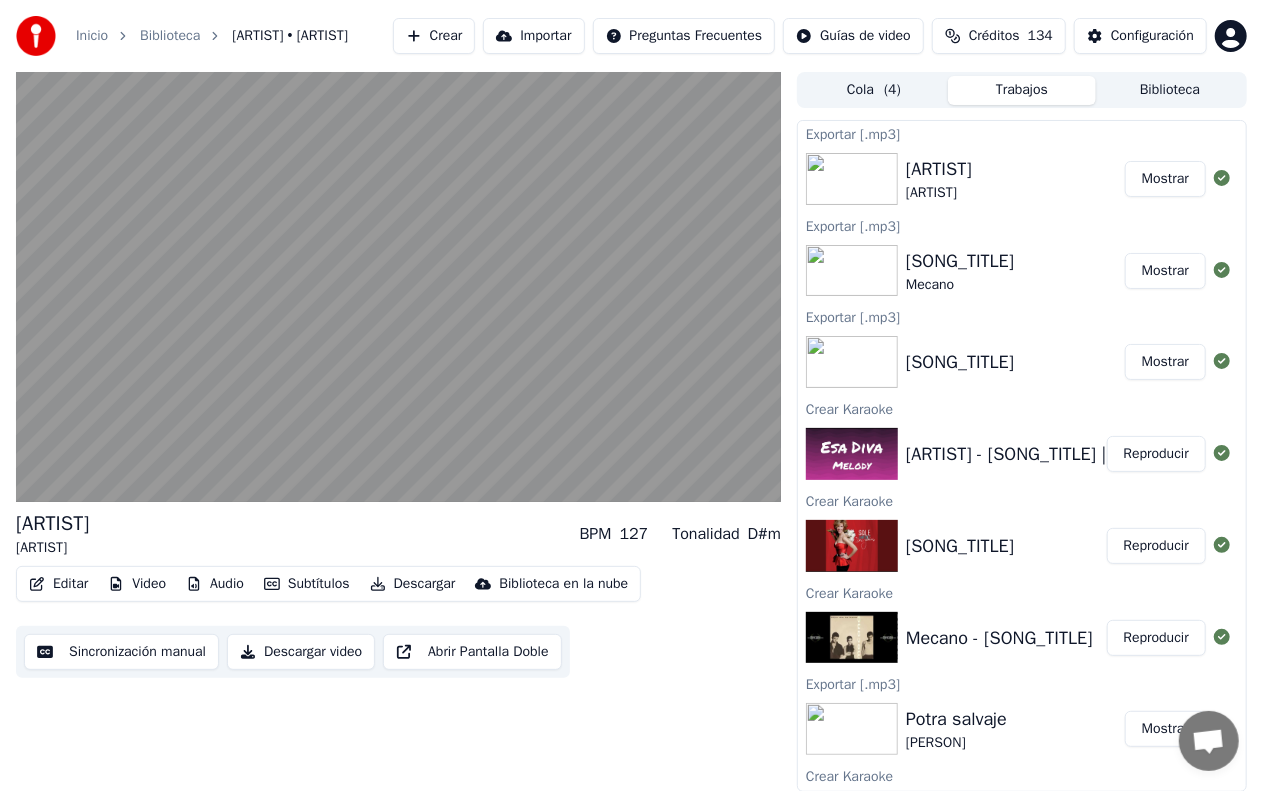 click on "Mostrar" at bounding box center (1165, 179) 